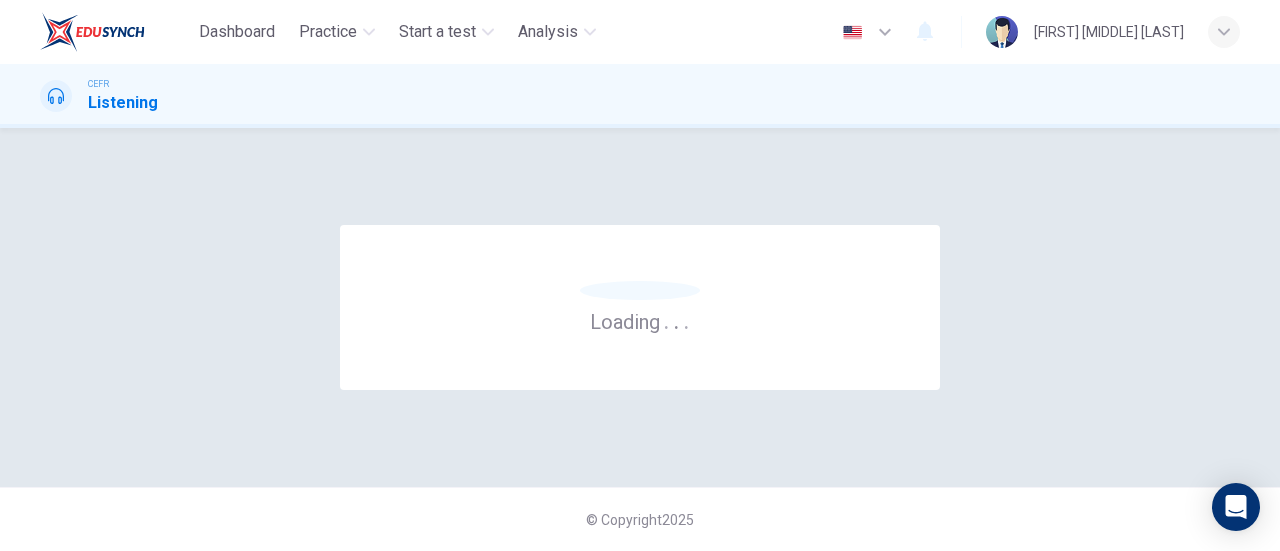 scroll, scrollTop: 0, scrollLeft: 0, axis: both 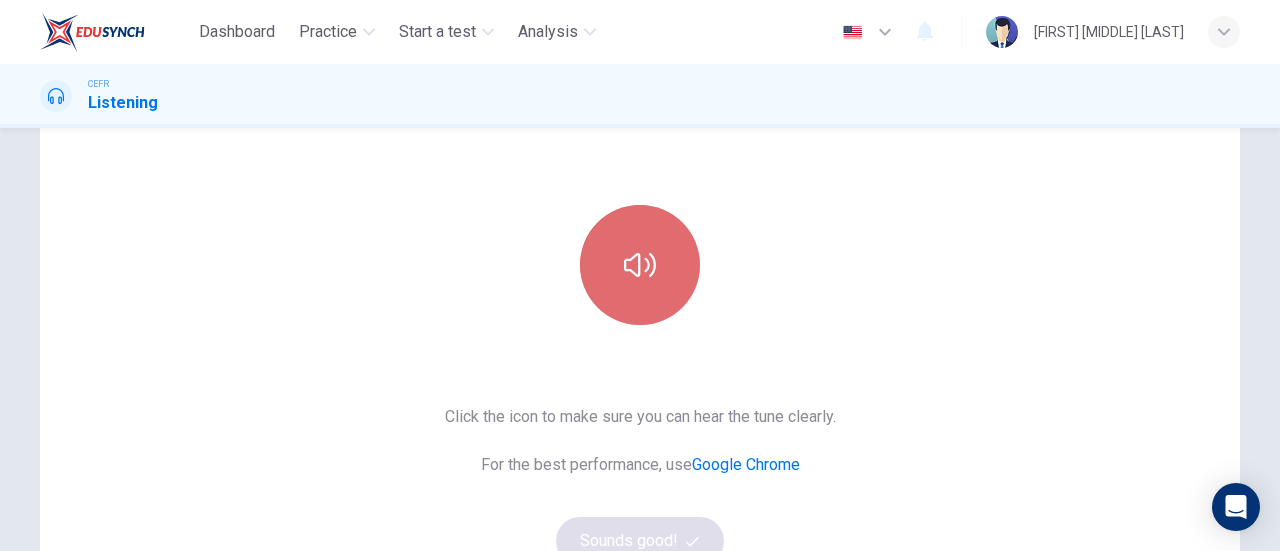 click at bounding box center (640, 265) 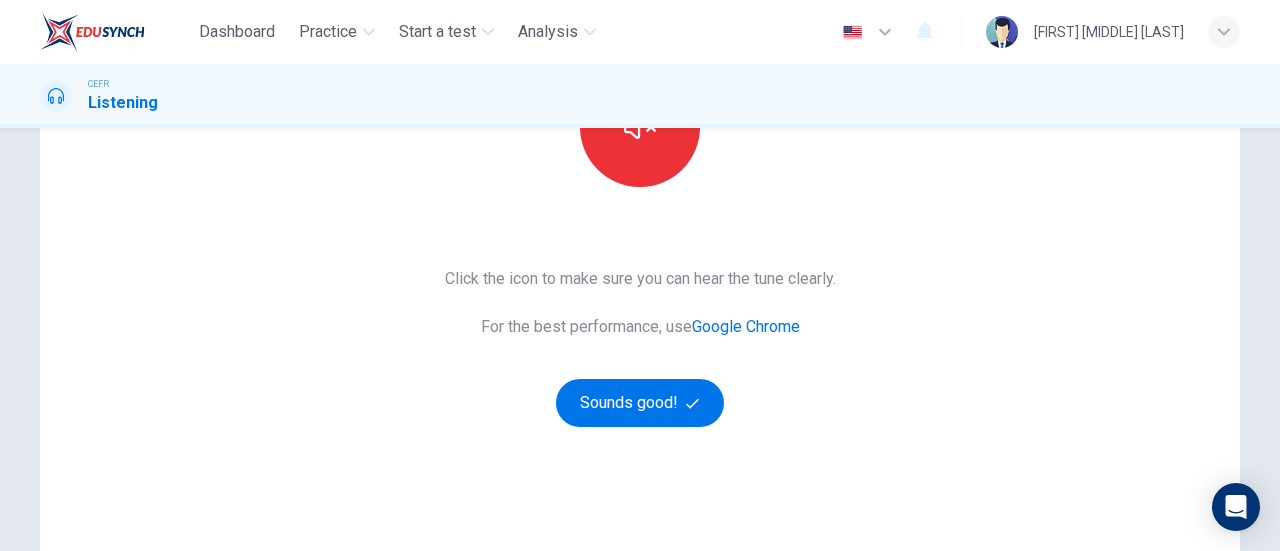 scroll, scrollTop: 292, scrollLeft: 0, axis: vertical 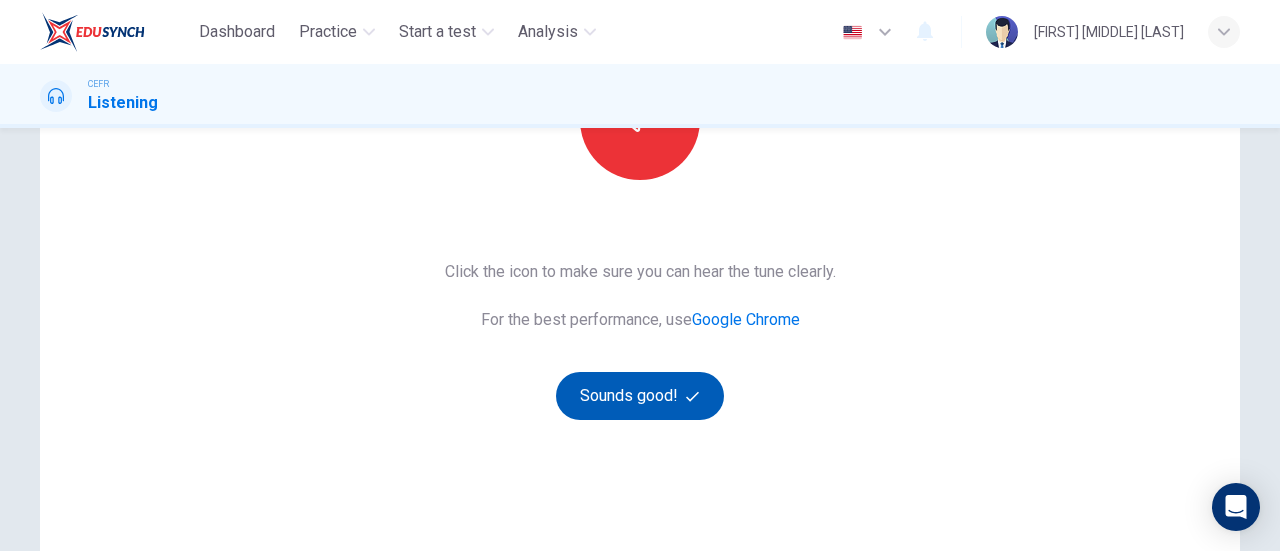 click on "Sounds good!" at bounding box center [640, 396] 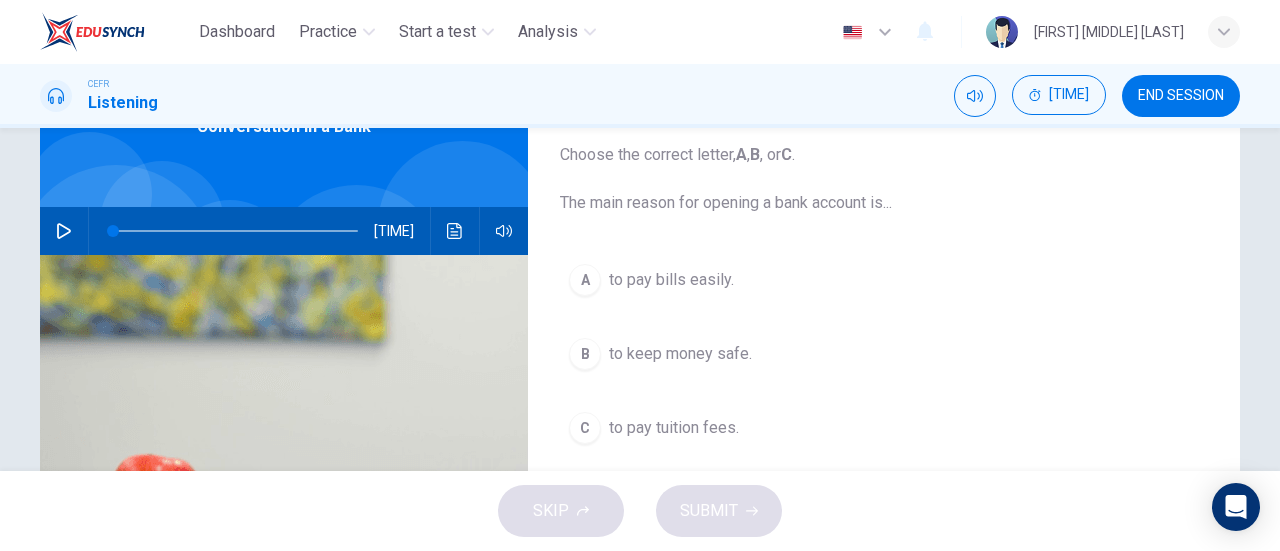 scroll, scrollTop: 51, scrollLeft: 0, axis: vertical 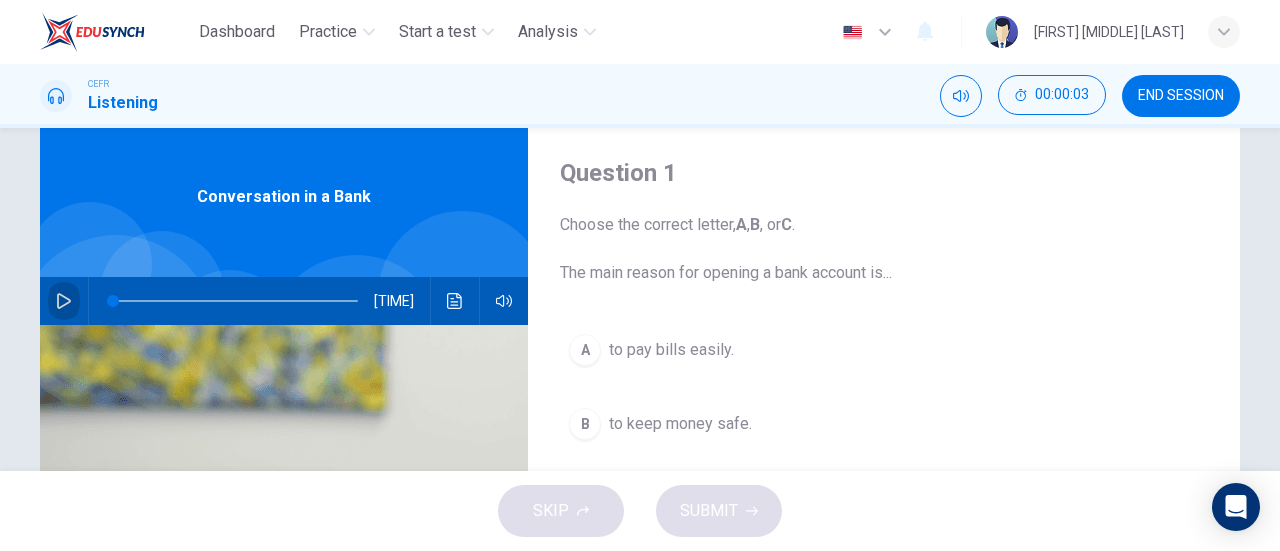 click at bounding box center [64, 301] 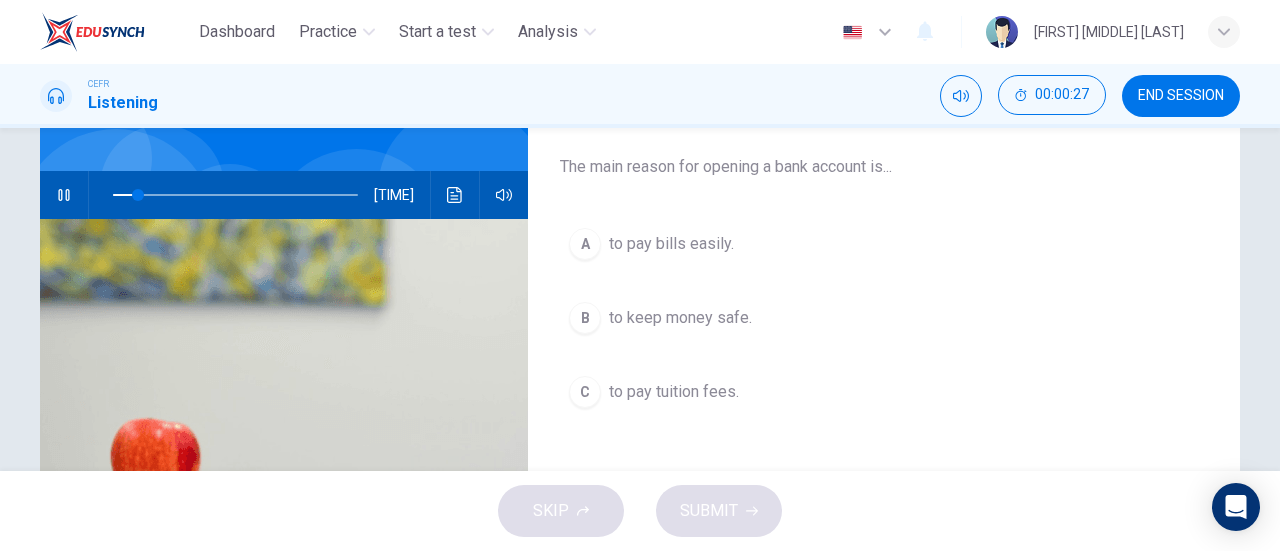 scroll, scrollTop: 148, scrollLeft: 0, axis: vertical 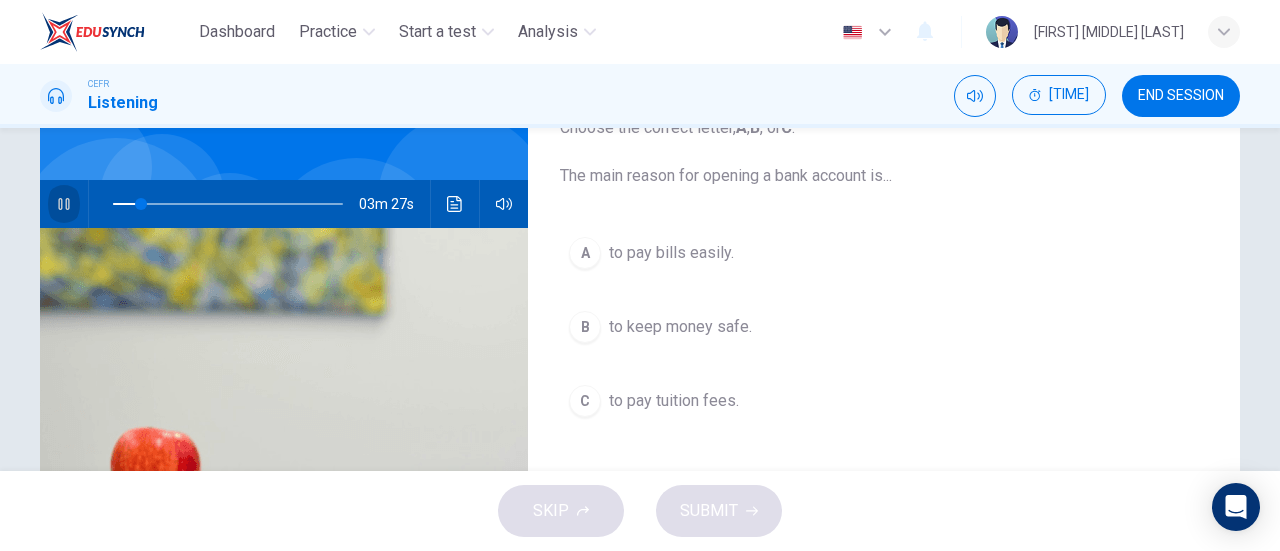 click at bounding box center [64, 204] 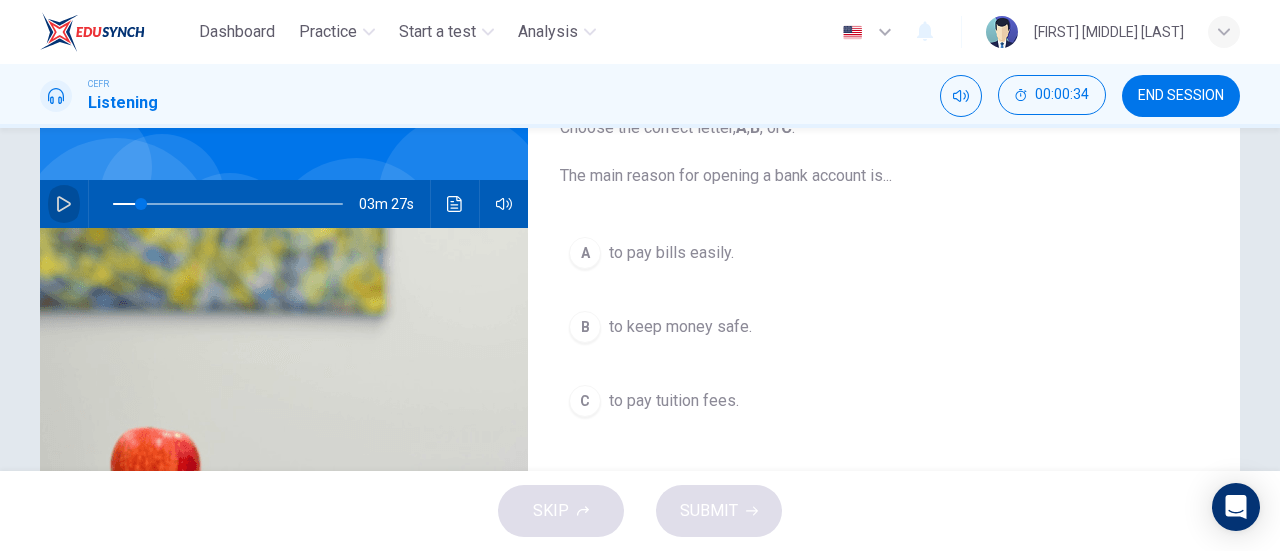 click at bounding box center [64, 204] 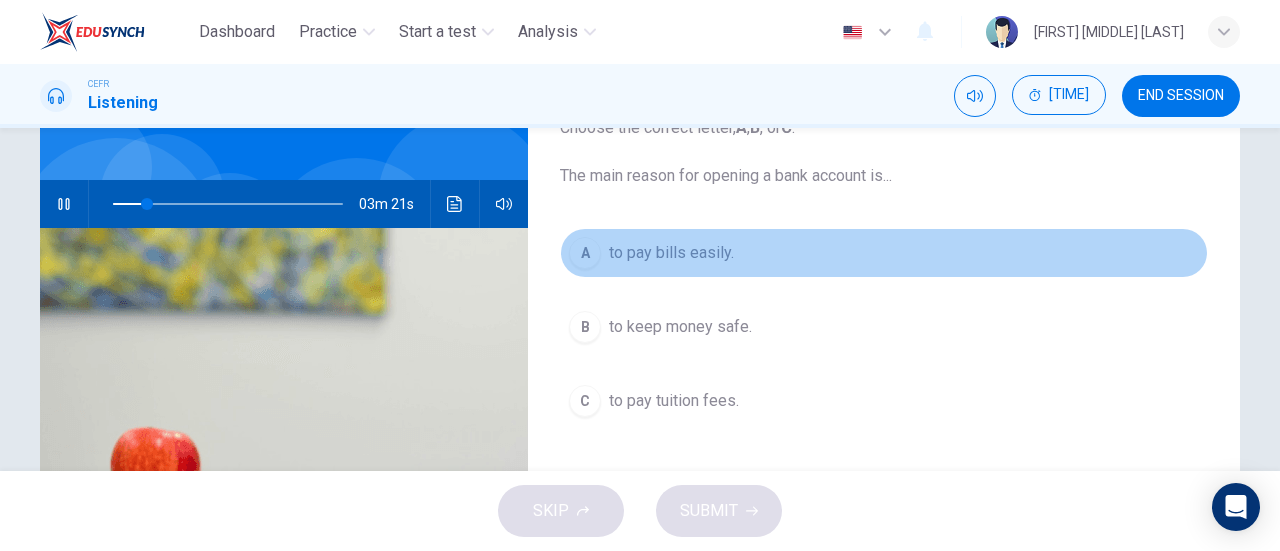 click on "A" at bounding box center (585, 253) 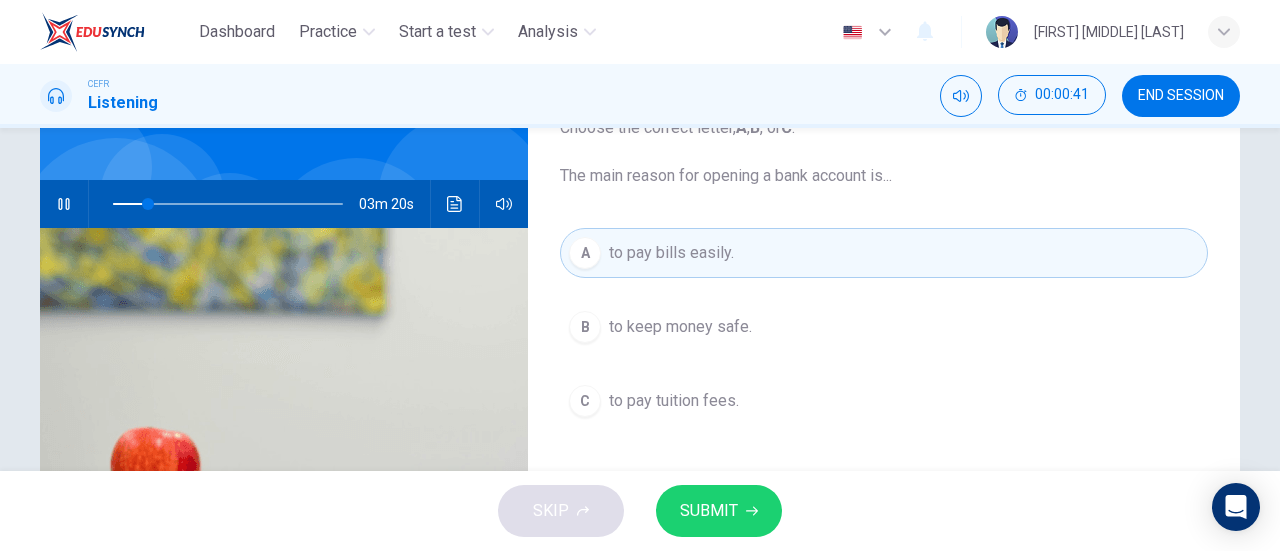 click on "SUBMIT" at bounding box center [709, 511] 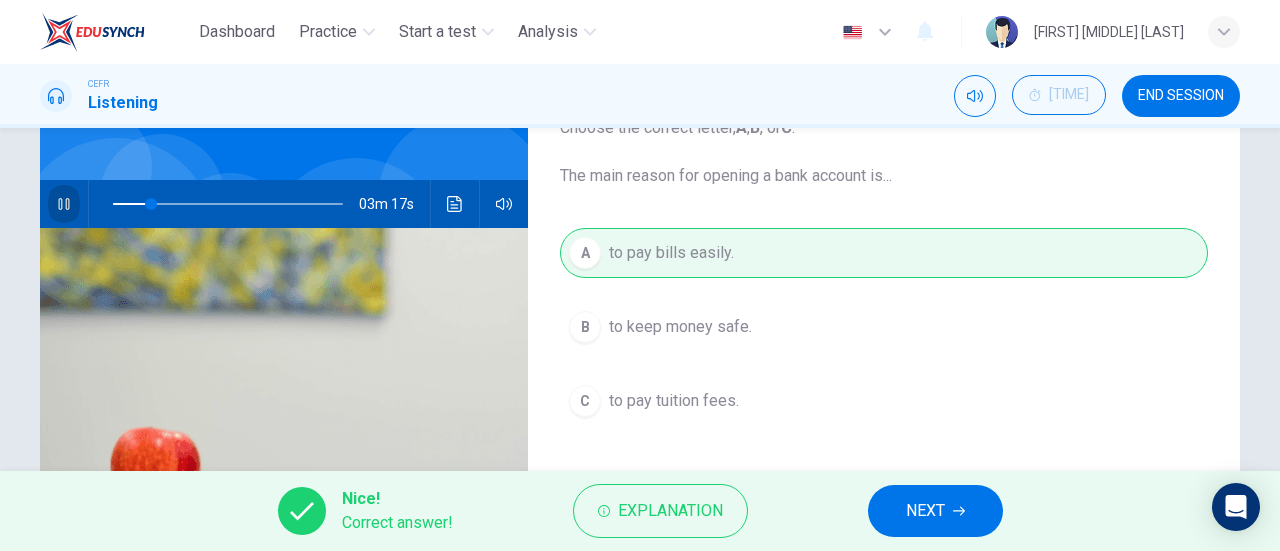click at bounding box center (64, 204) 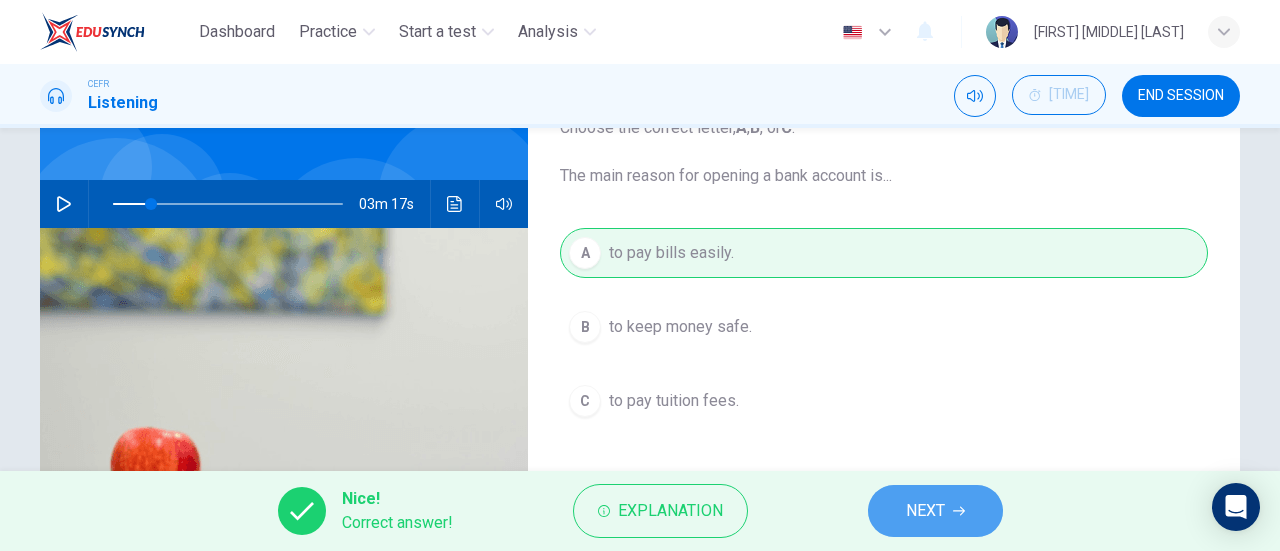 click on "NEXT" at bounding box center (935, 511) 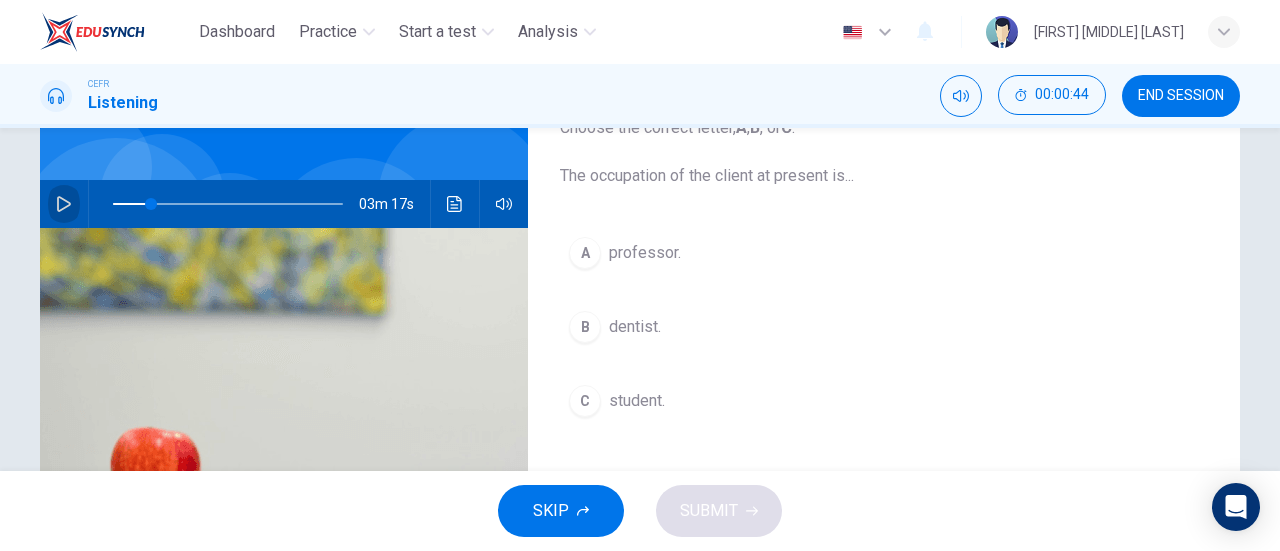 click at bounding box center [64, 204] 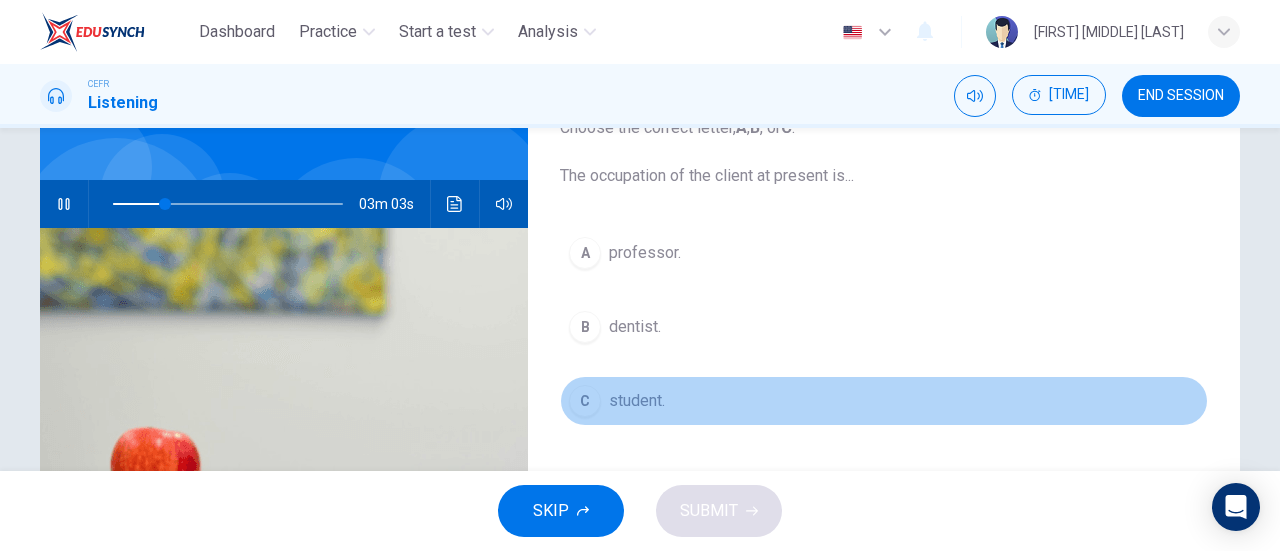 click on "C" at bounding box center (585, 253) 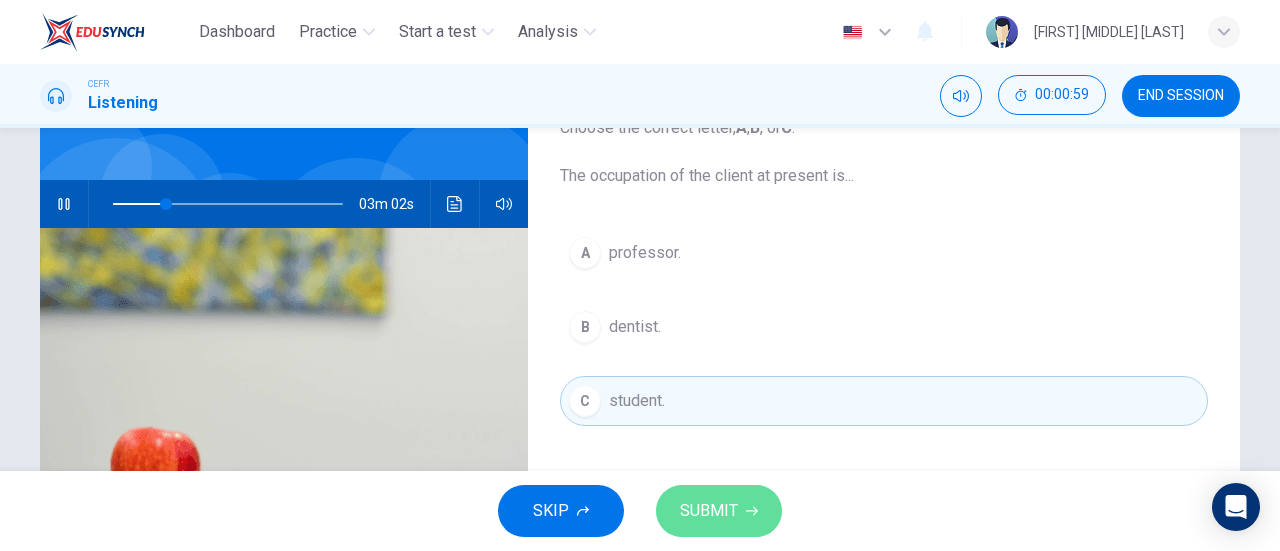 click at bounding box center (752, 511) 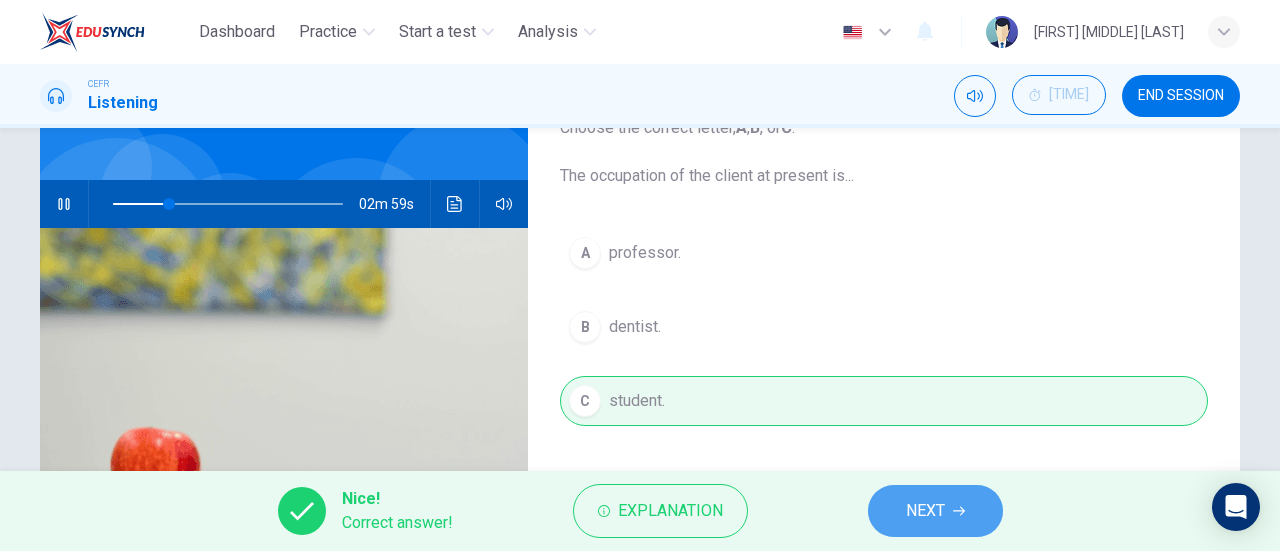 click on "NEXT" at bounding box center (925, 511) 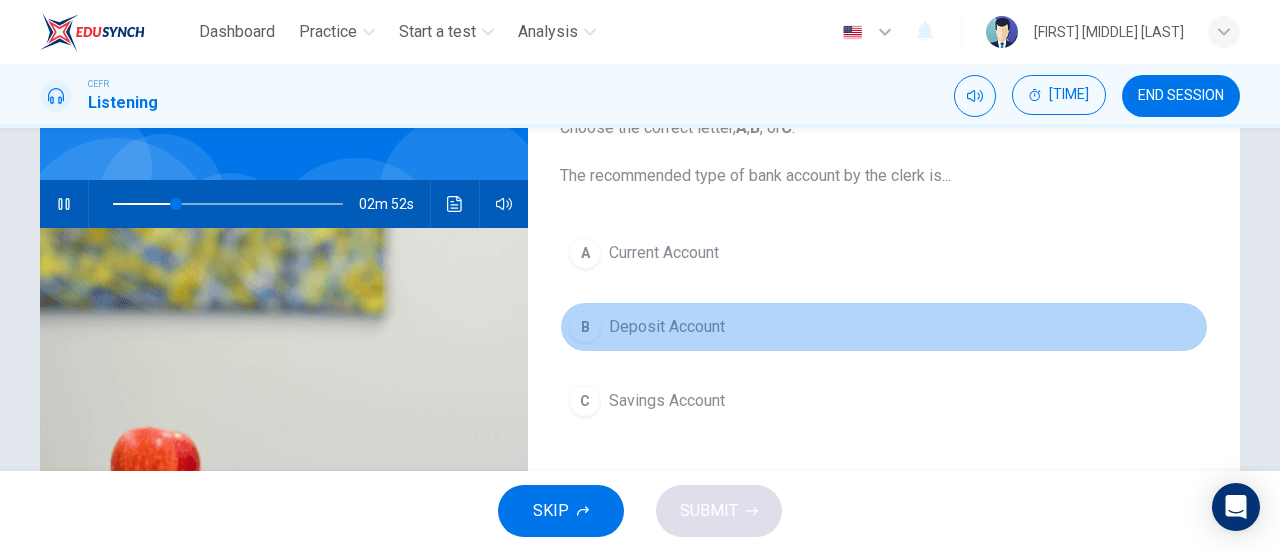 click on "B" at bounding box center (585, 253) 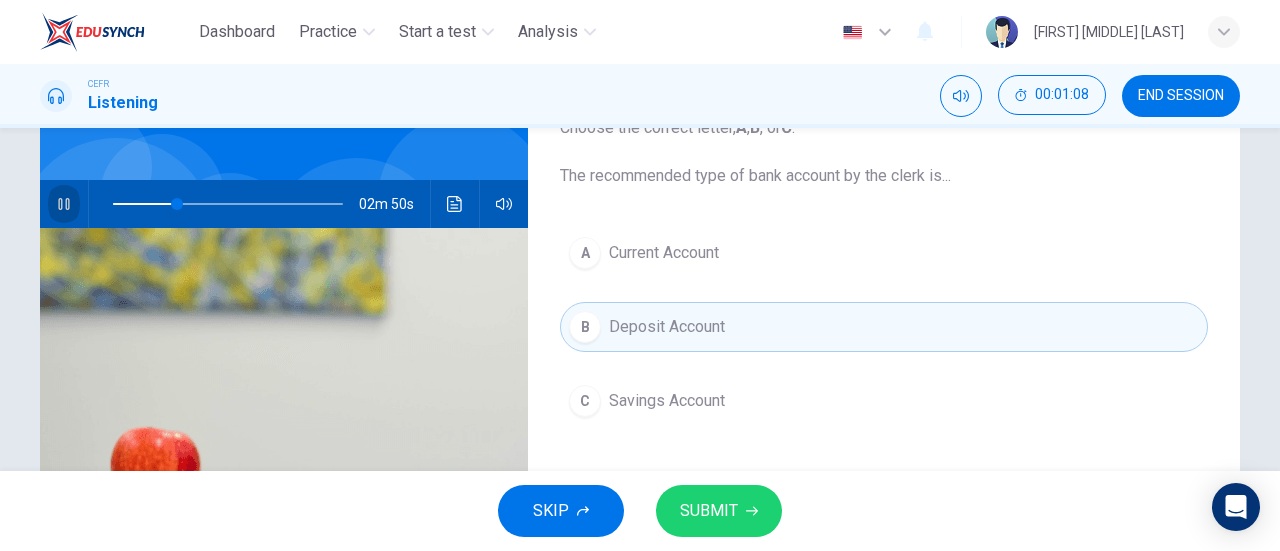 click at bounding box center (63, 204) 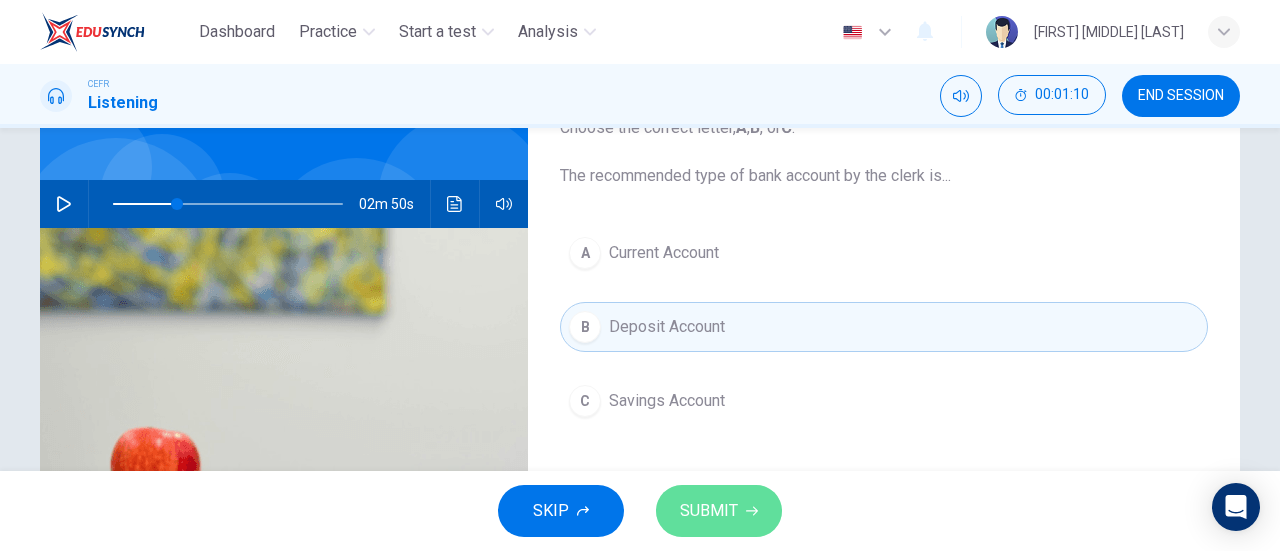 click on "SUBMIT" at bounding box center [709, 511] 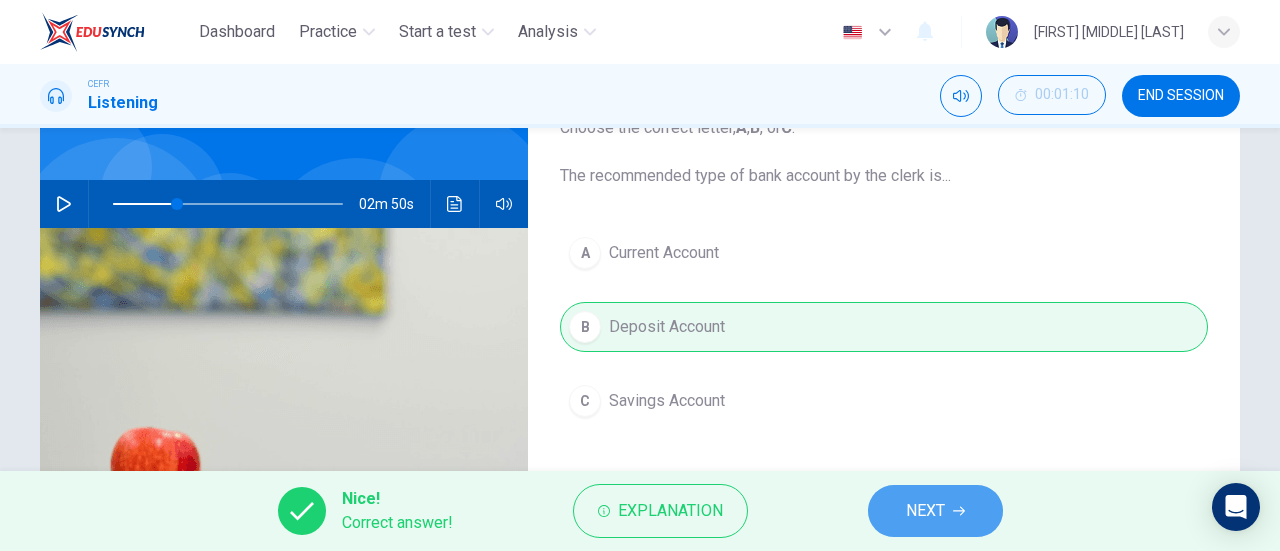 click on "NEXT" at bounding box center [925, 511] 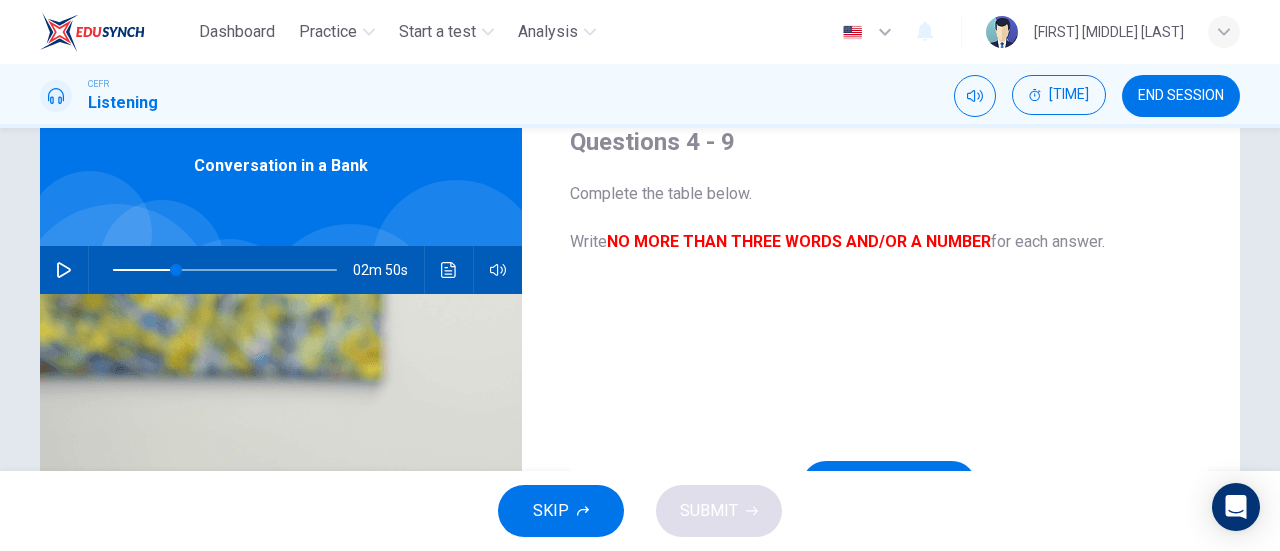 scroll, scrollTop: 63, scrollLeft: 0, axis: vertical 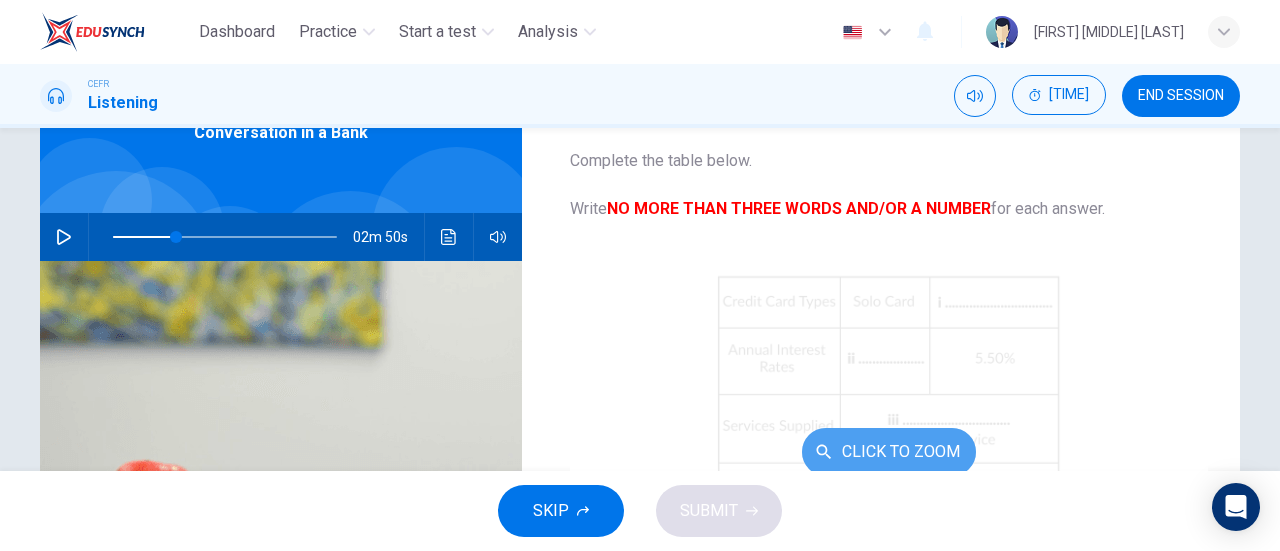 click on "Click to Zoom" at bounding box center [889, 452] 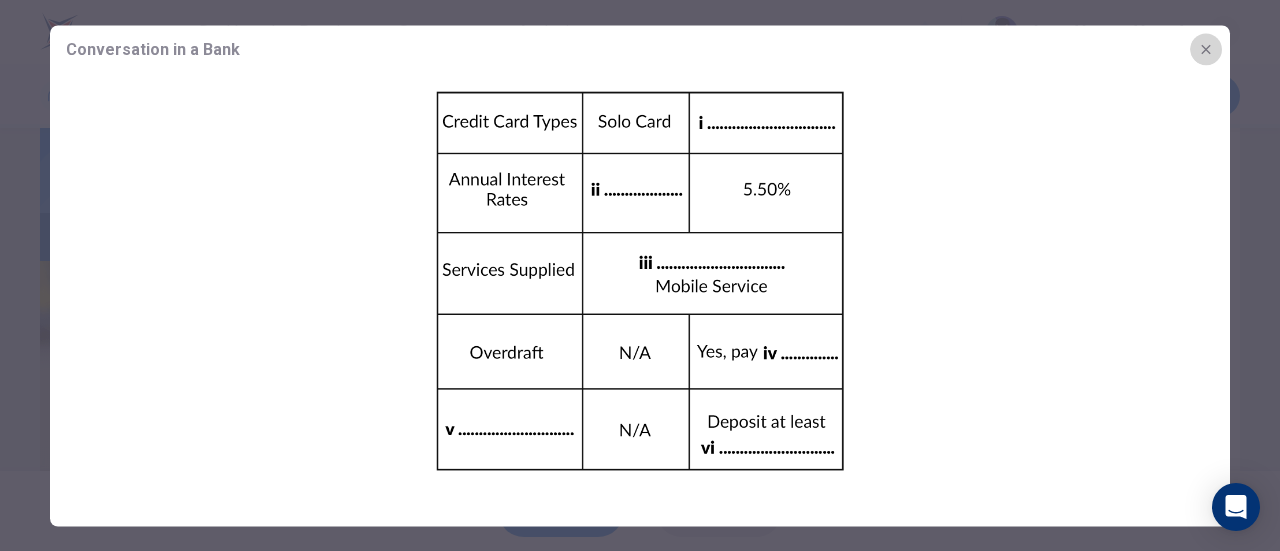 click at bounding box center [1206, 49] 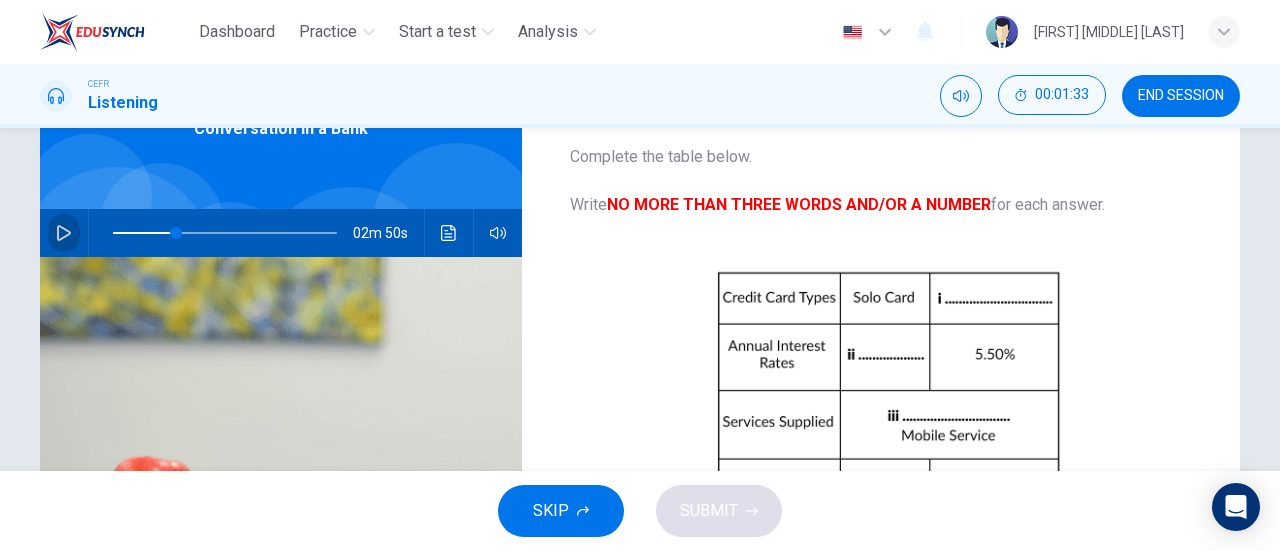 click at bounding box center (64, 233) 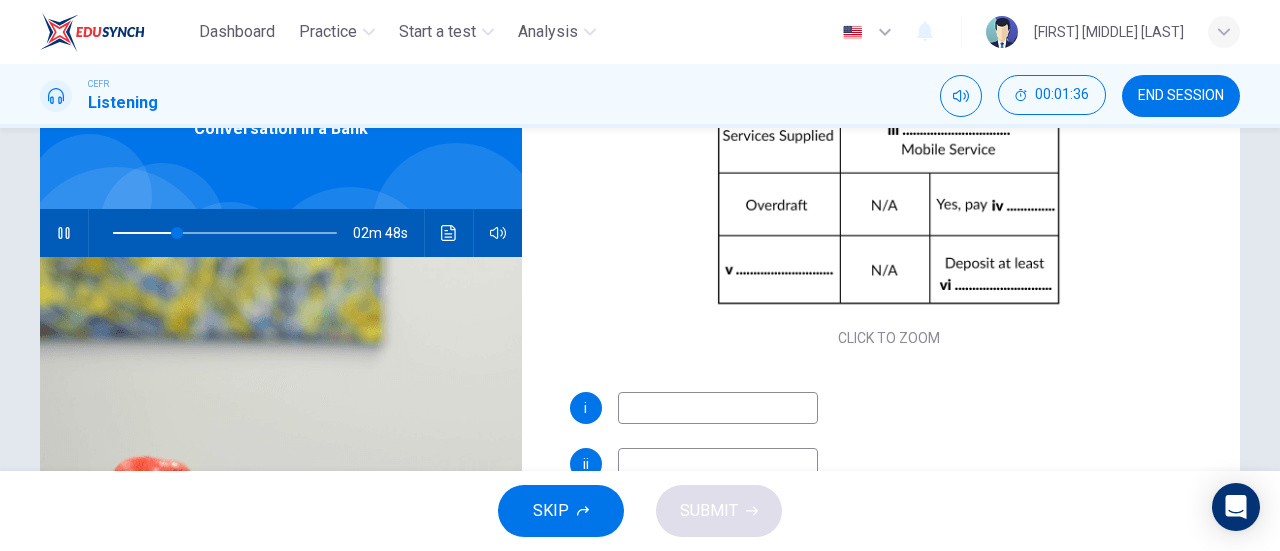 scroll, scrollTop: 254, scrollLeft: 0, axis: vertical 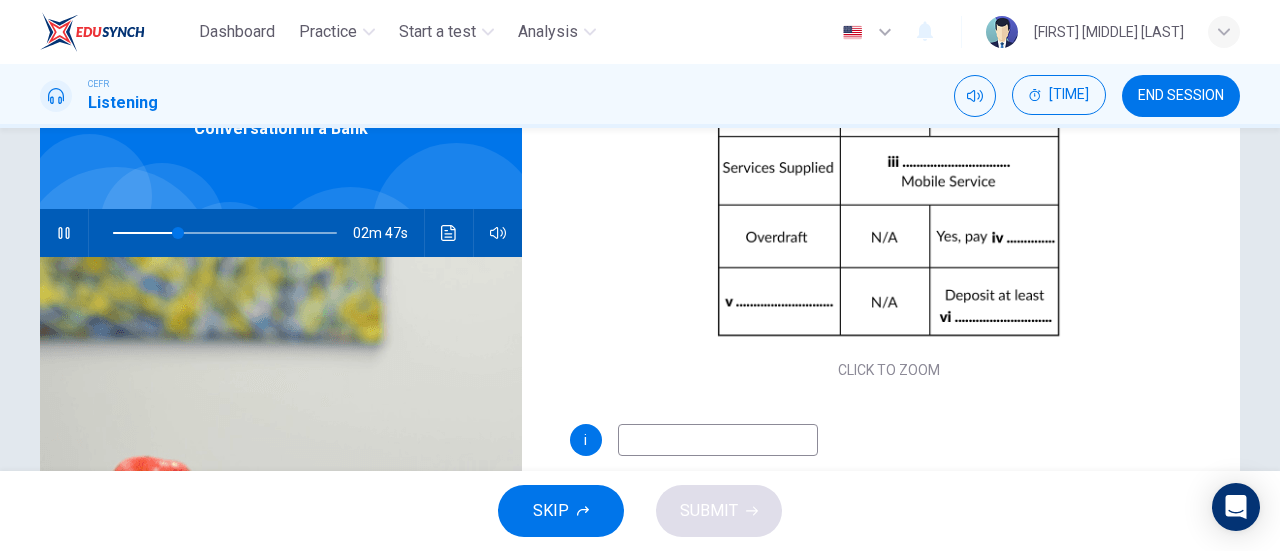 click at bounding box center (718, 440) 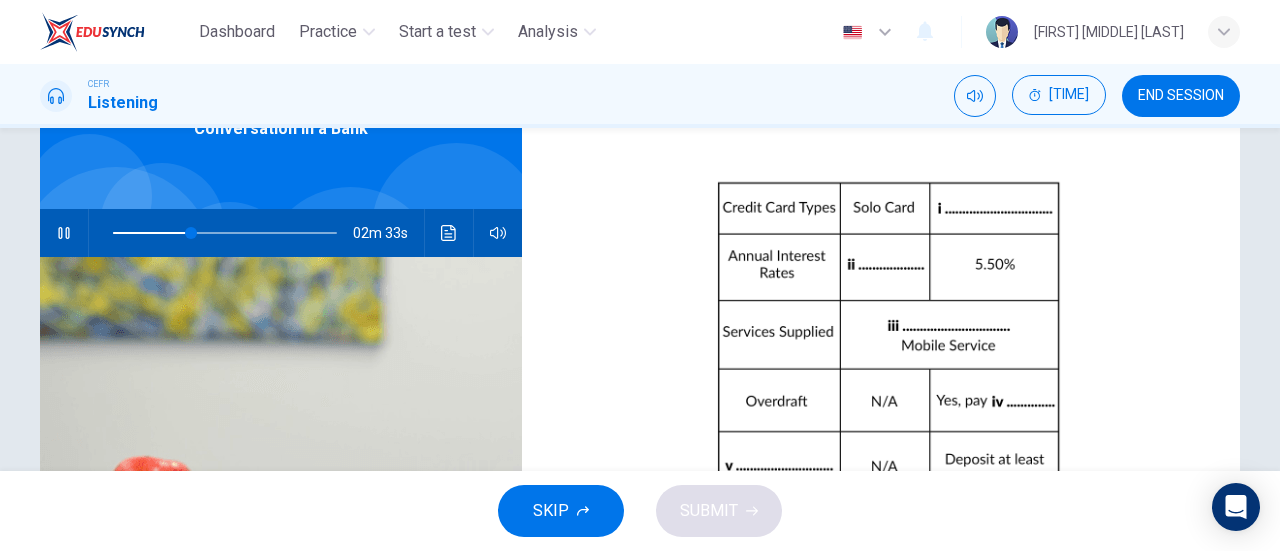 scroll, scrollTop: 286, scrollLeft: 0, axis: vertical 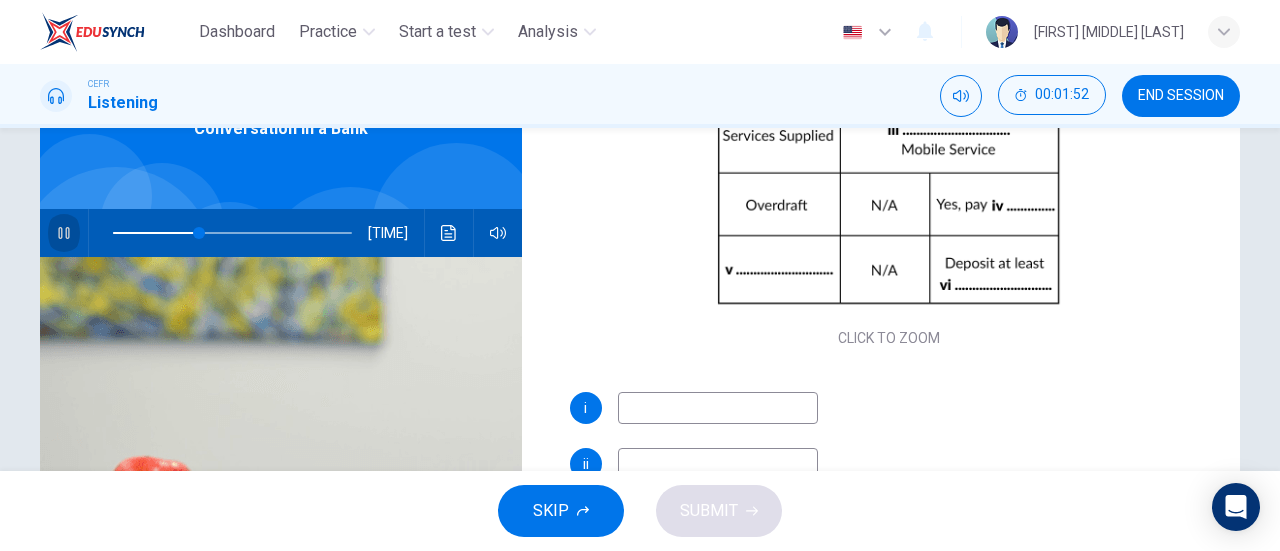click at bounding box center [64, 233] 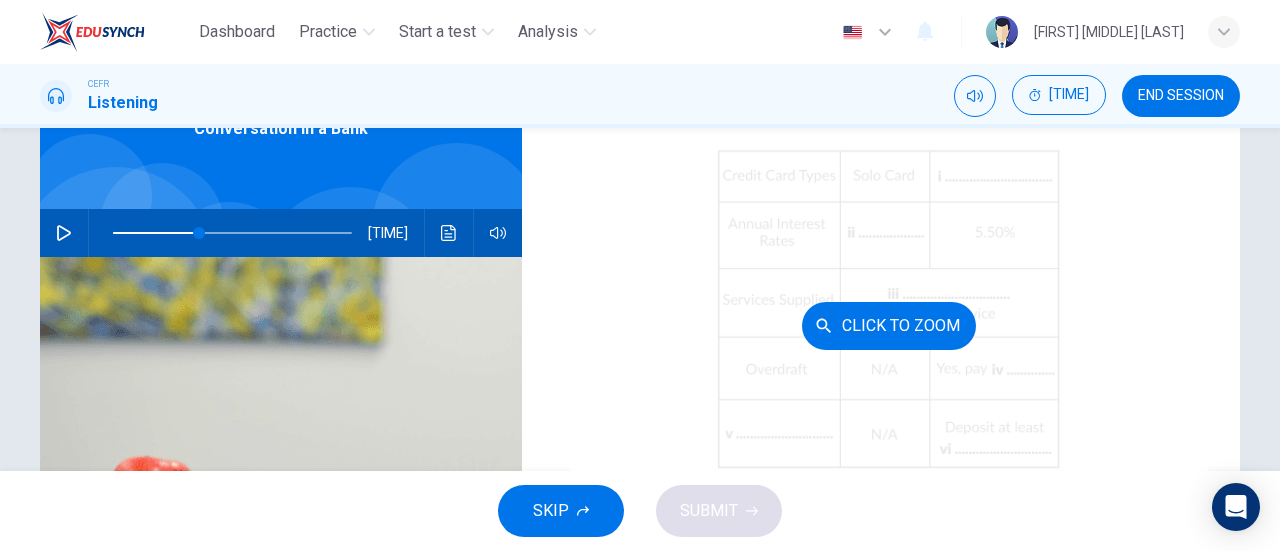 scroll, scrollTop: 286, scrollLeft: 0, axis: vertical 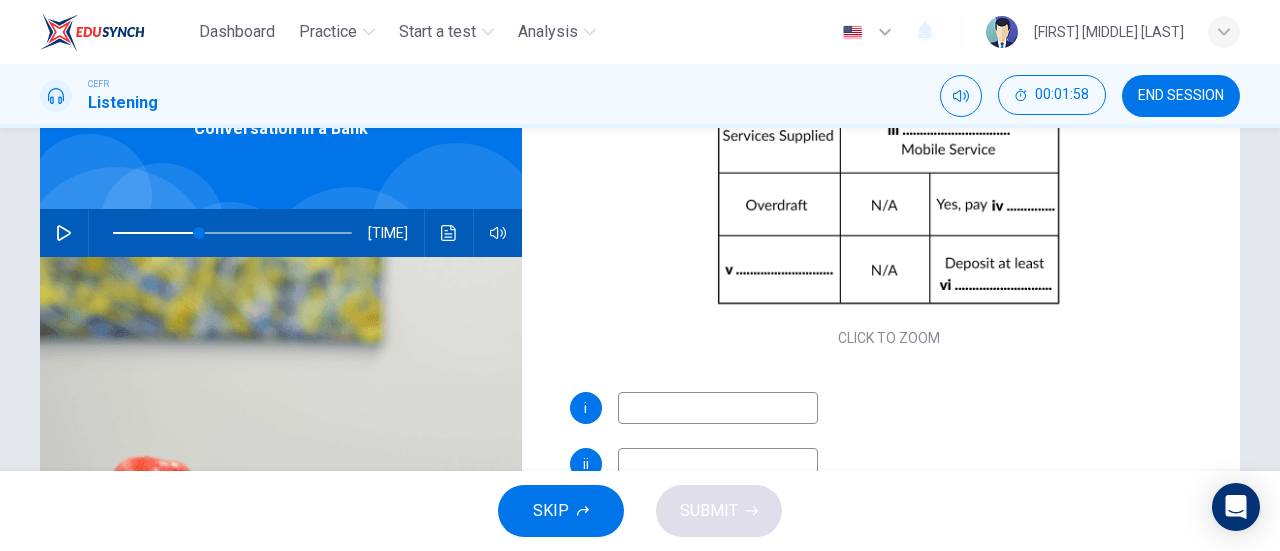 click at bounding box center (718, 408) 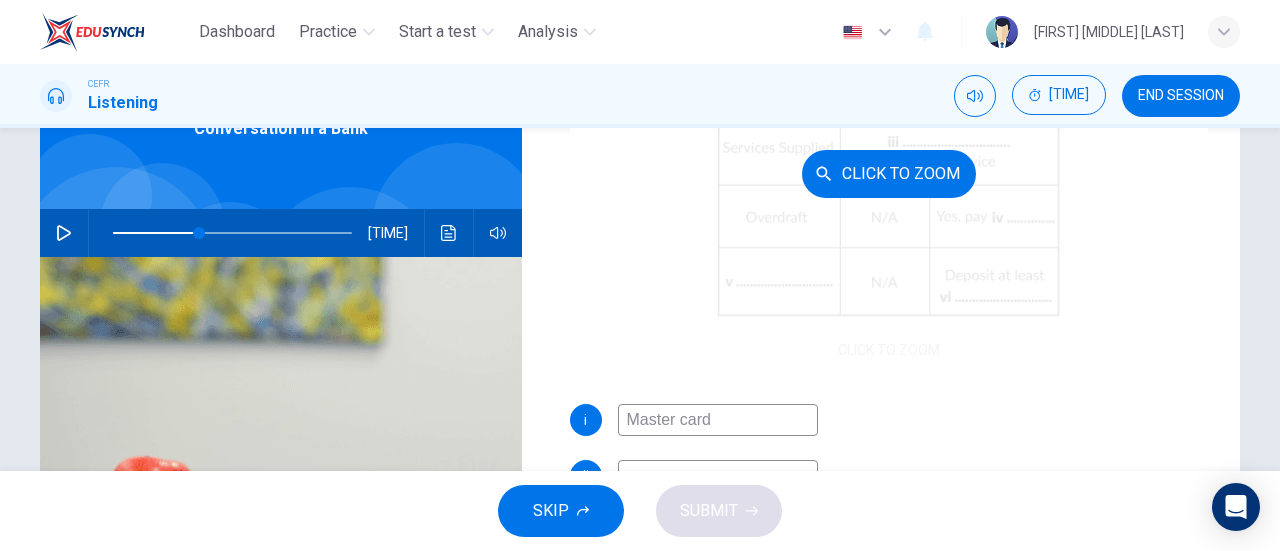 scroll, scrollTop: 275, scrollLeft: 0, axis: vertical 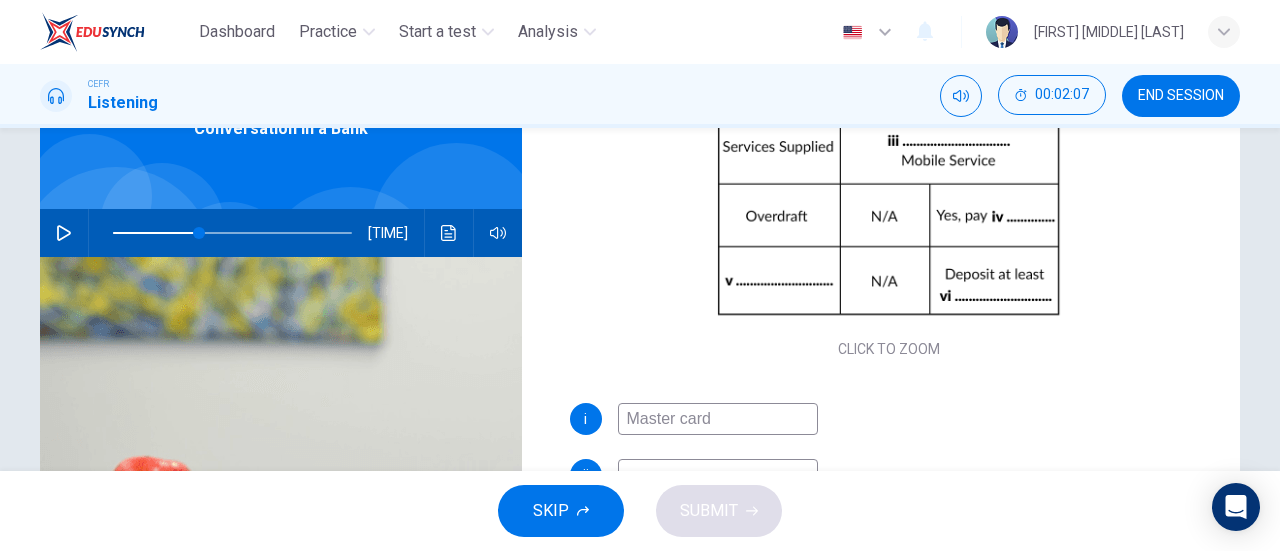 click on "Master card" at bounding box center (718, 419) 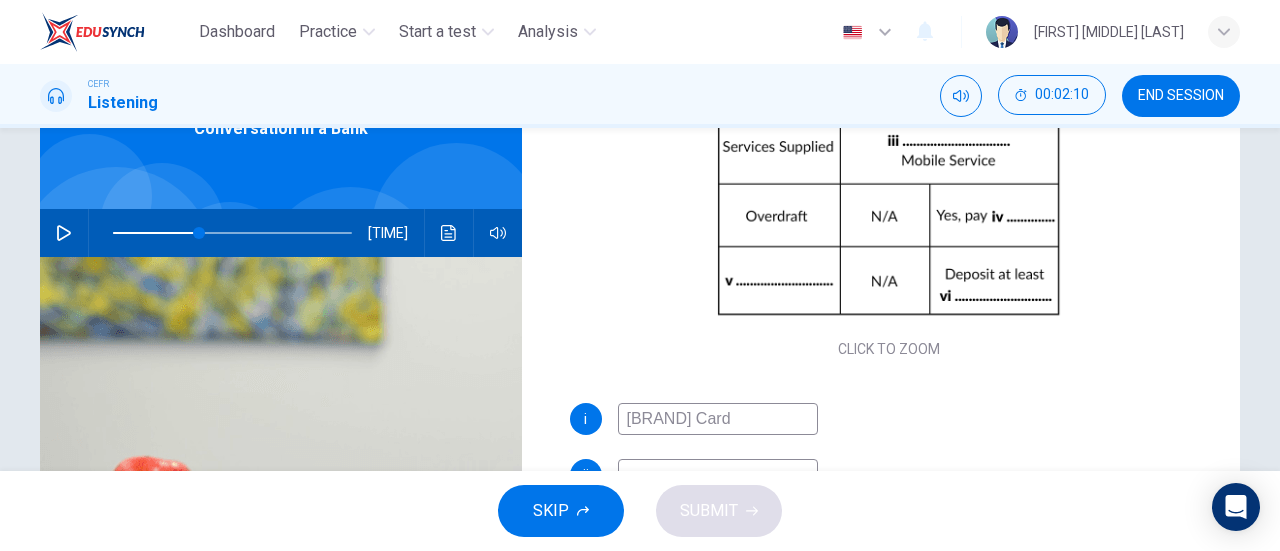 type on "[BRAND] Card" 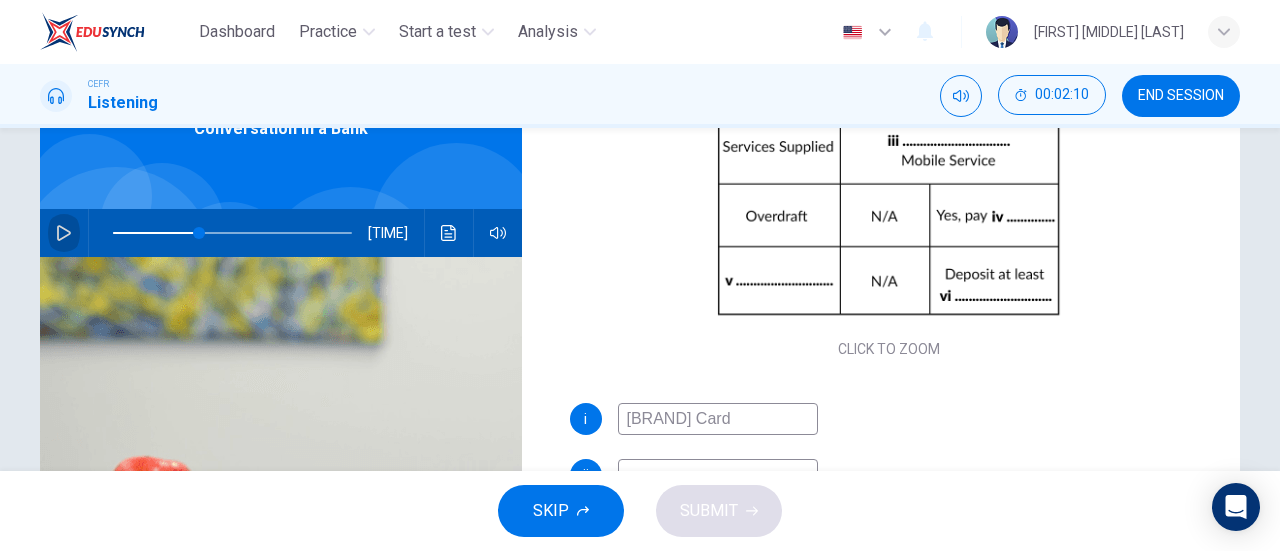 click at bounding box center [64, 233] 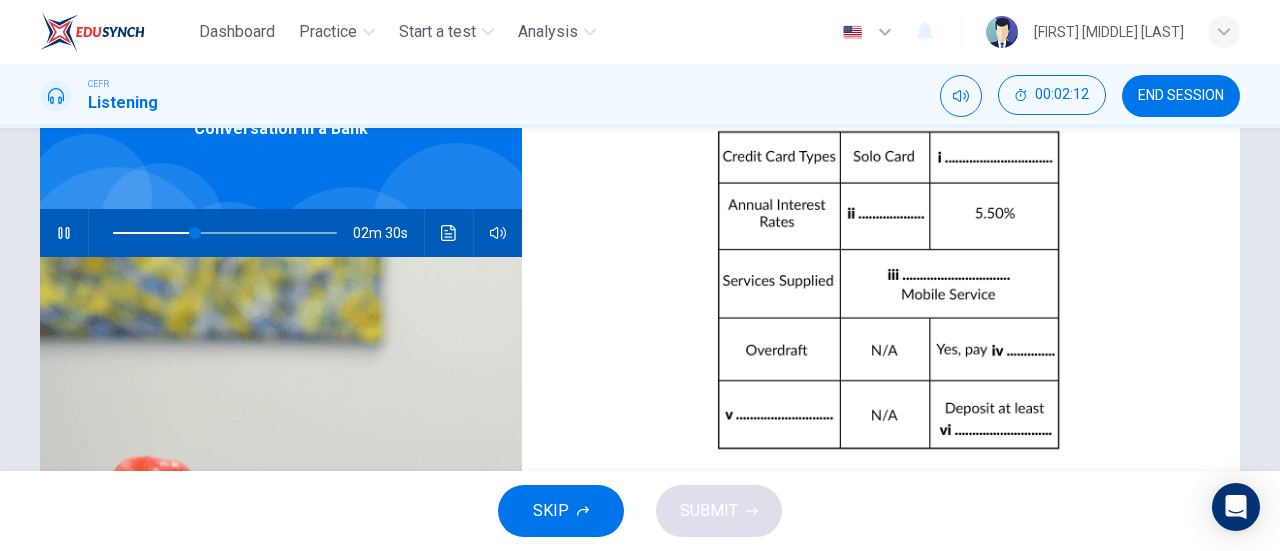 scroll, scrollTop: 126, scrollLeft: 0, axis: vertical 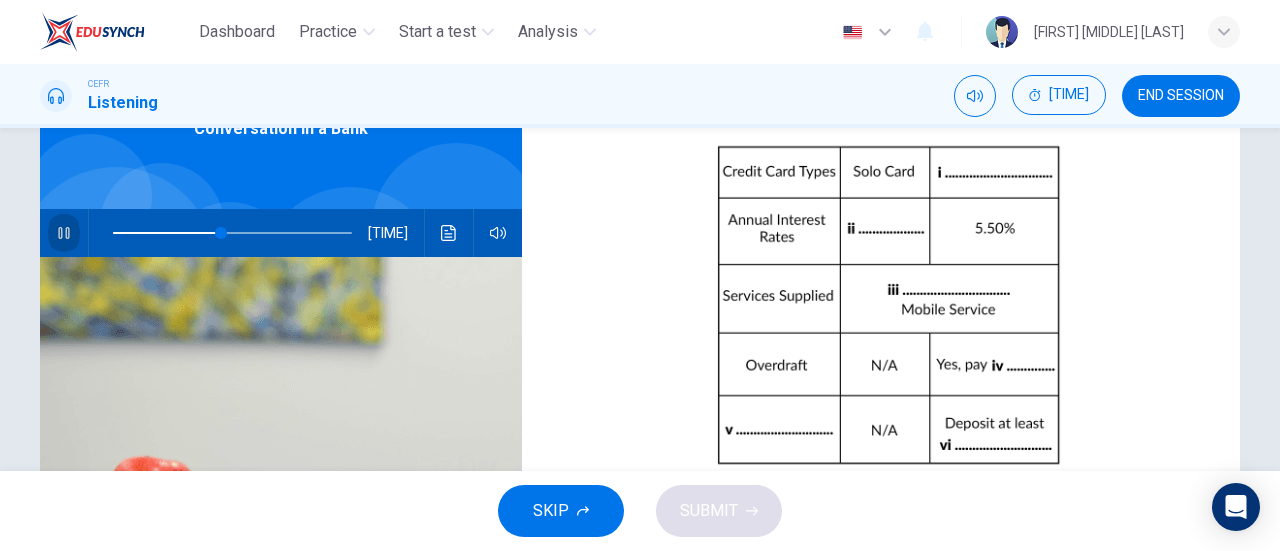 click at bounding box center (64, 233) 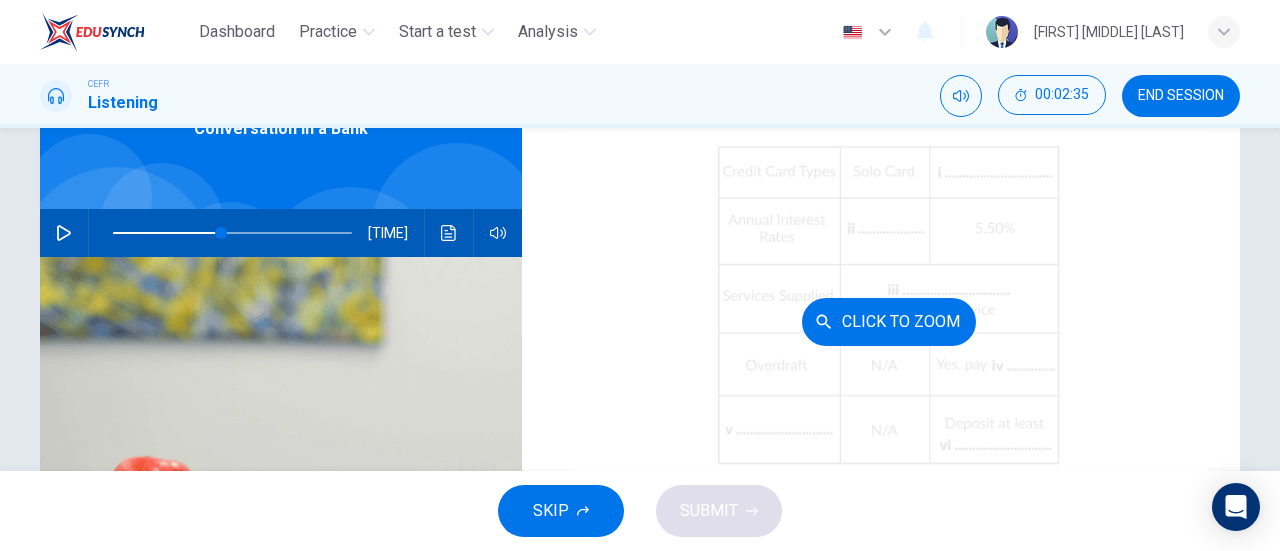 scroll, scrollTop: 286, scrollLeft: 0, axis: vertical 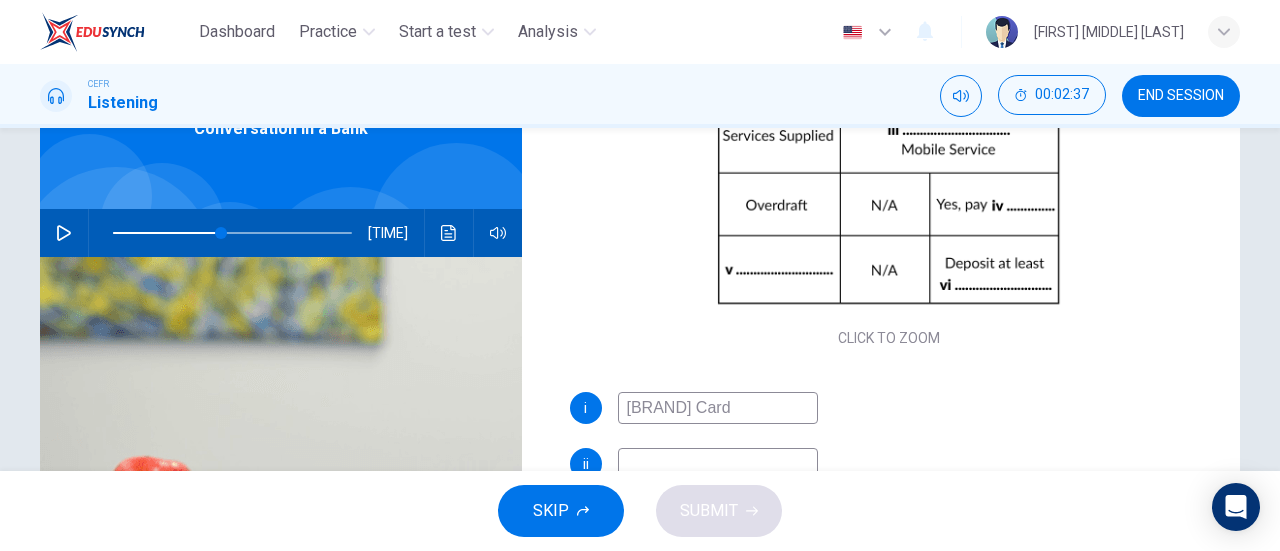 click at bounding box center (718, 408) 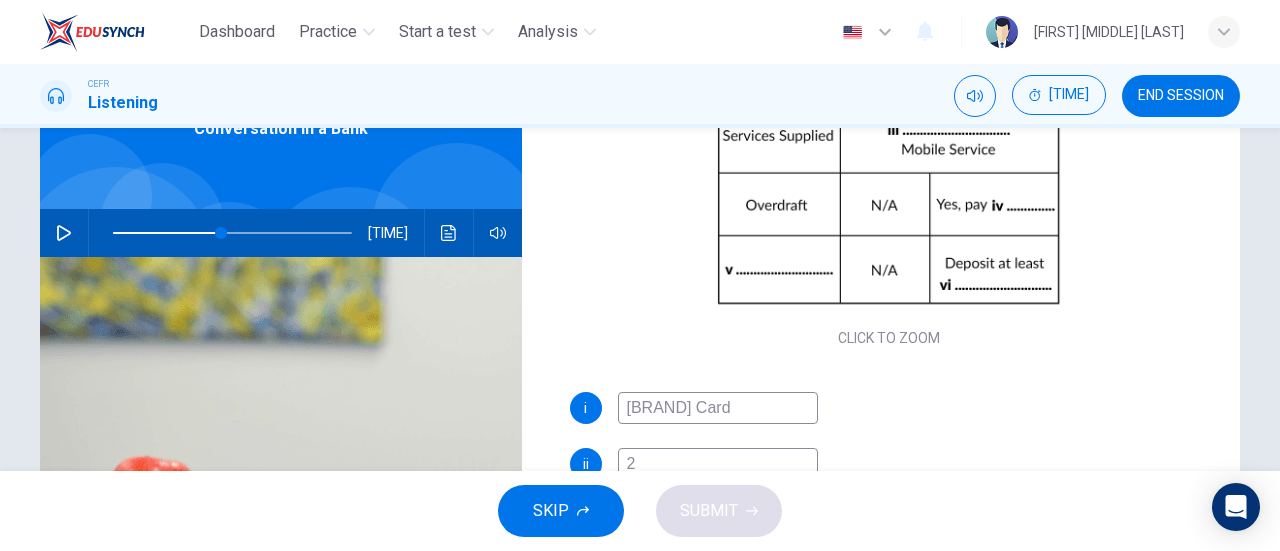 scroll, scrollTop: 120, scrollLeft: 0, axis: vertical 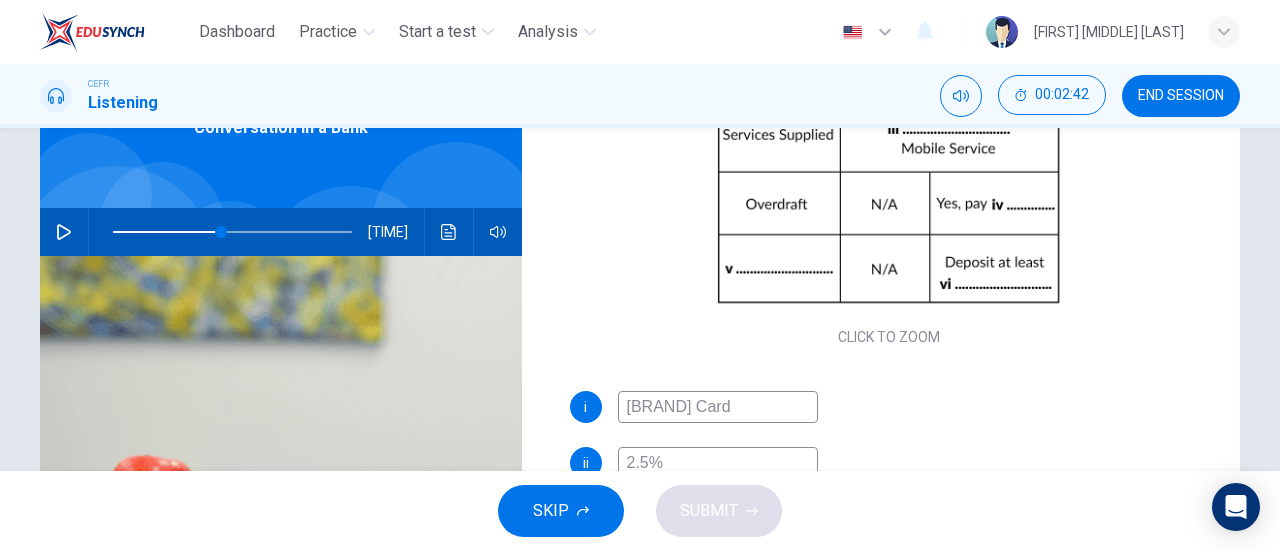 type on "2.5%" 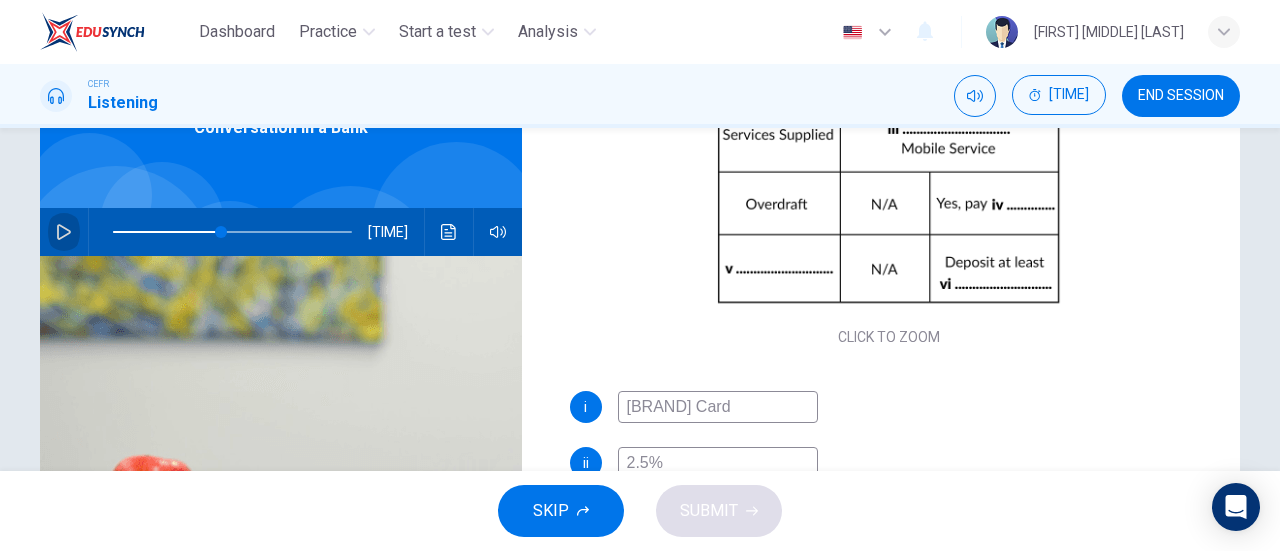 click at bounding box center [64, 232] 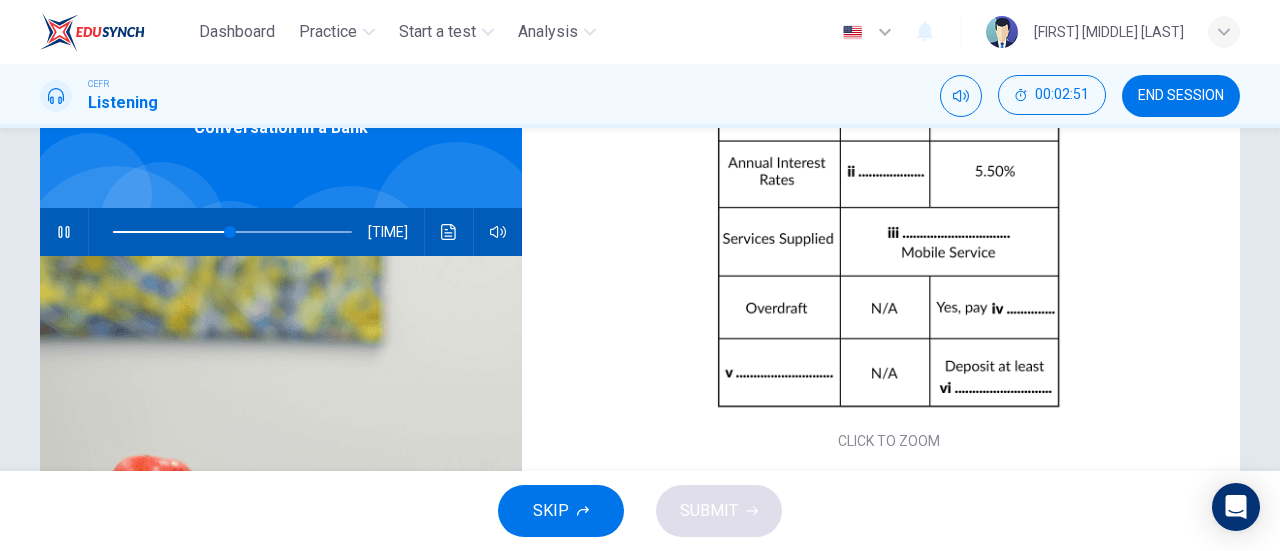 scroll, scrollTop: 184, scrollLeft: 0, axis: vertical 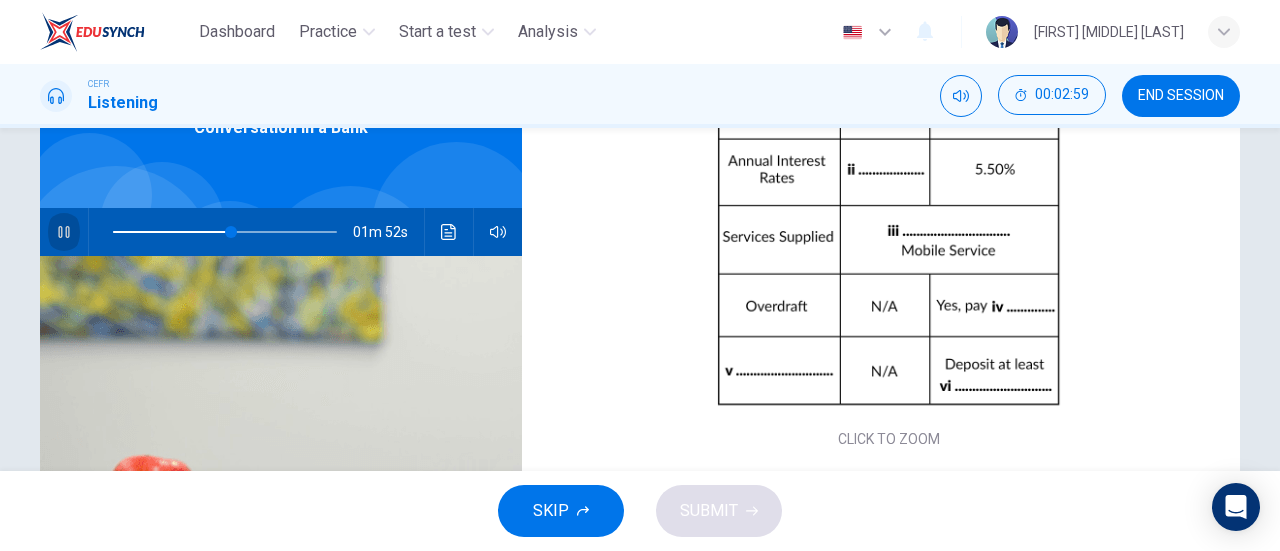 click at bounding box center [63, 232] 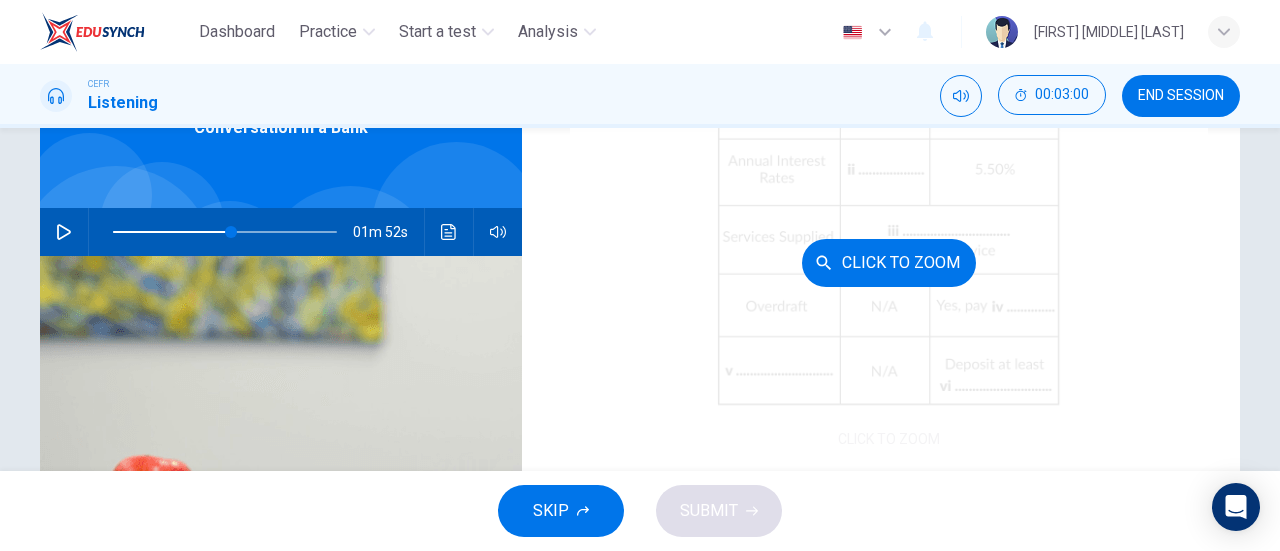 scroll, scrollTop: 286, scrollLeft: 0, axis: vertical 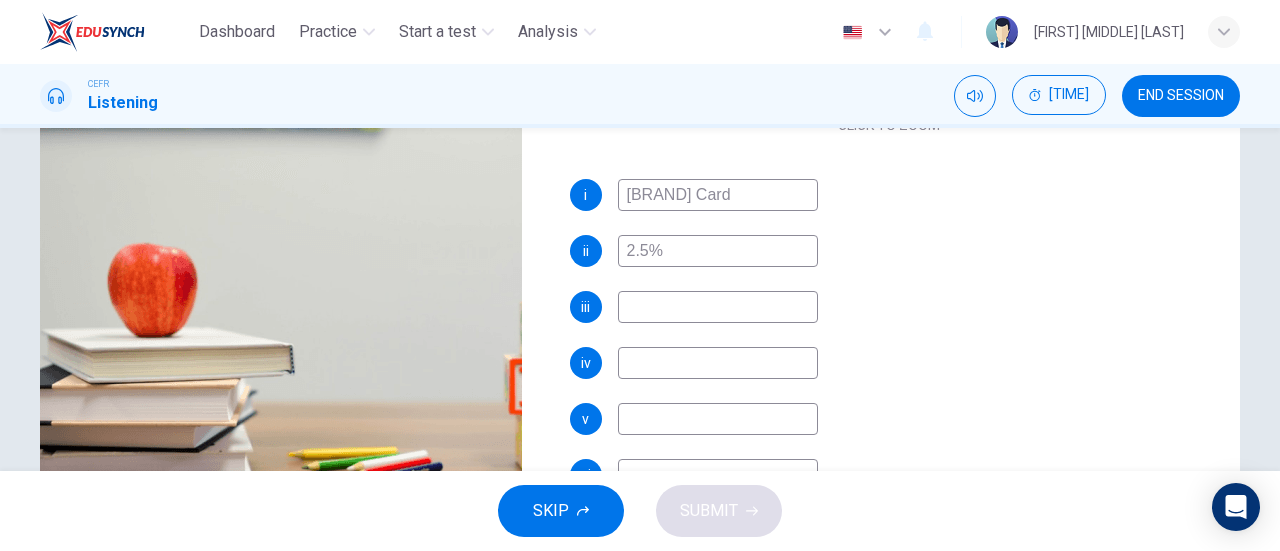 click at bounding box center (718, 195) 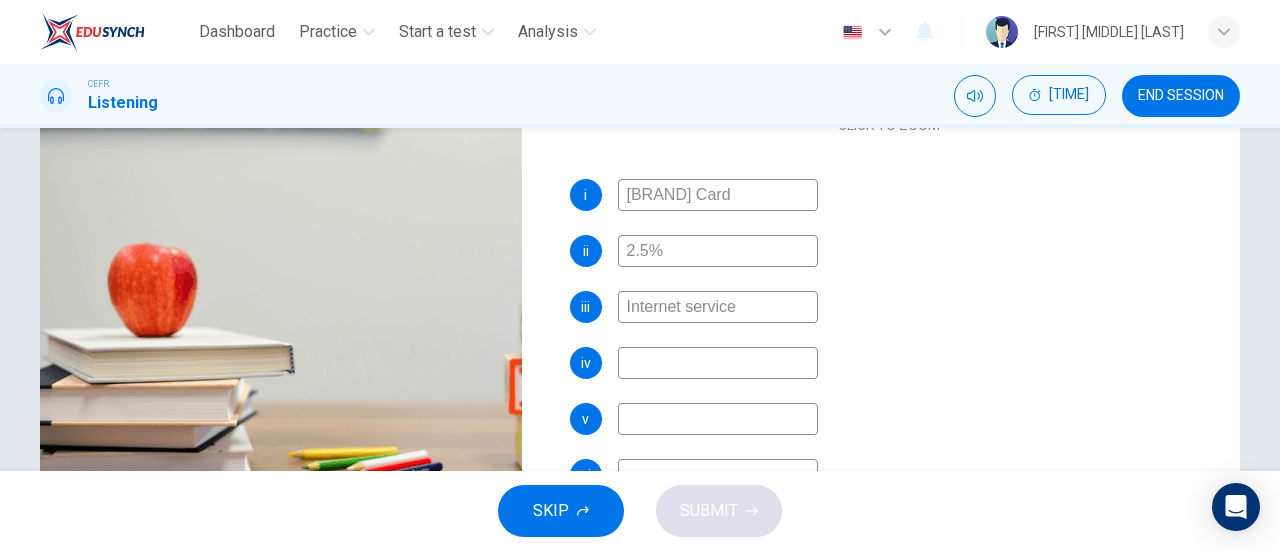 scroll, scrollTop: 0, scrollLeft: 0, axis: both 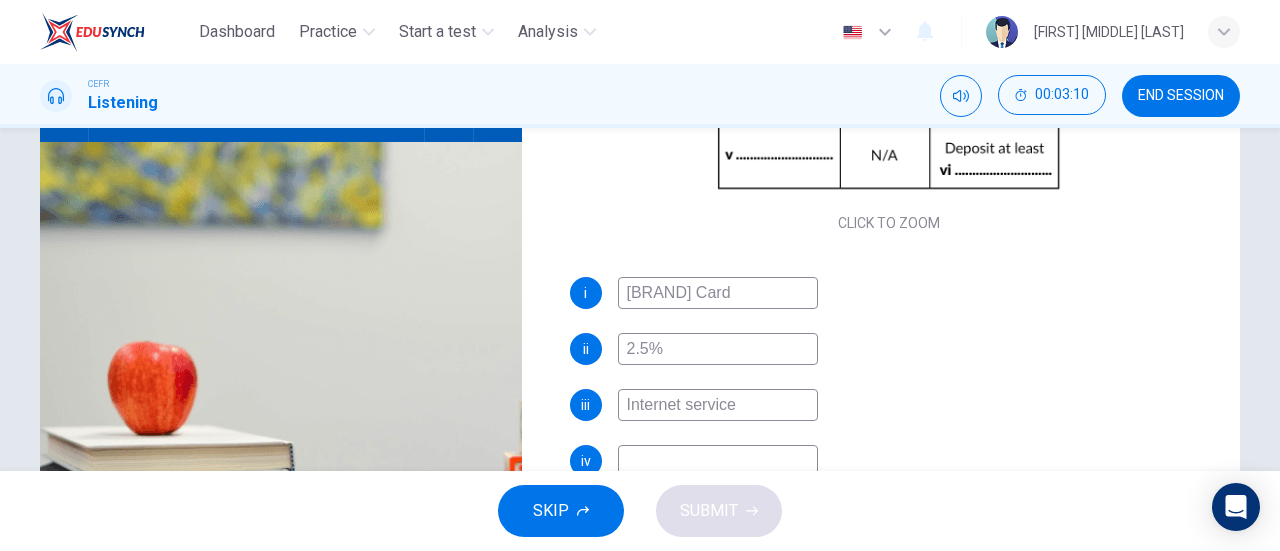 click on "Internet service" at bounding box center [718, 293] 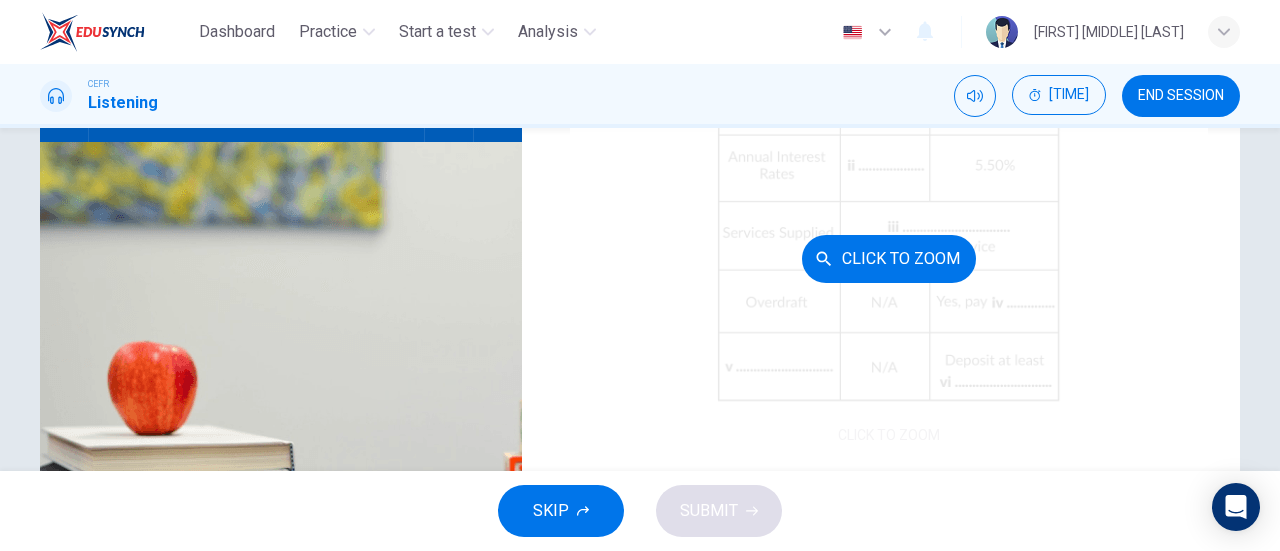 scroll, scrollTop: 0, scrollLeft: 0, axis: both 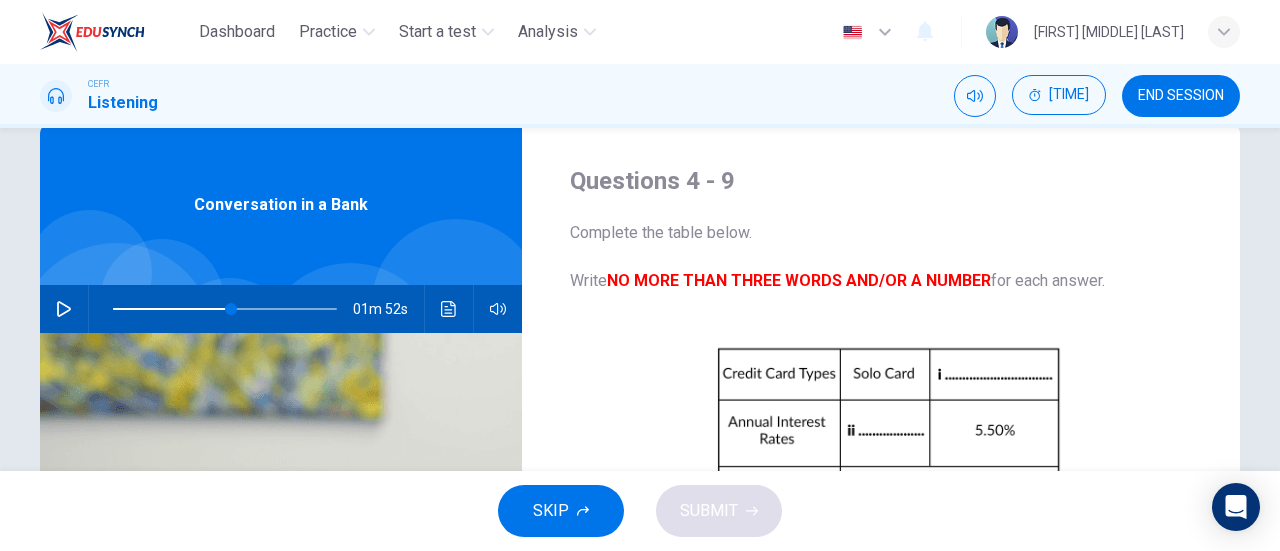 type on "Internet Service" 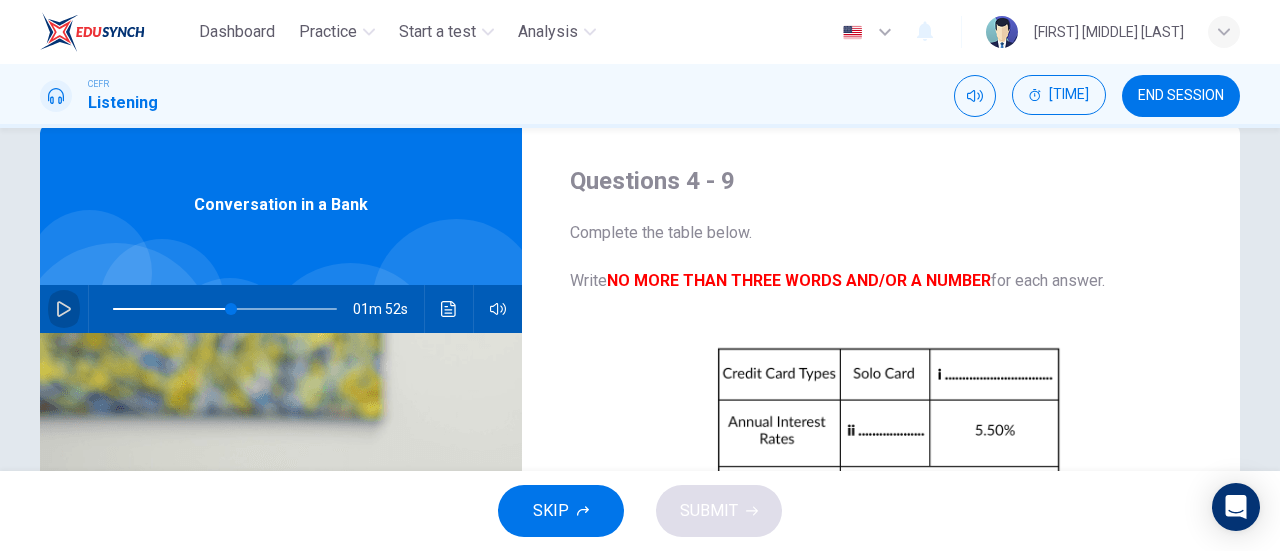 click at bounding box center (64, 309) 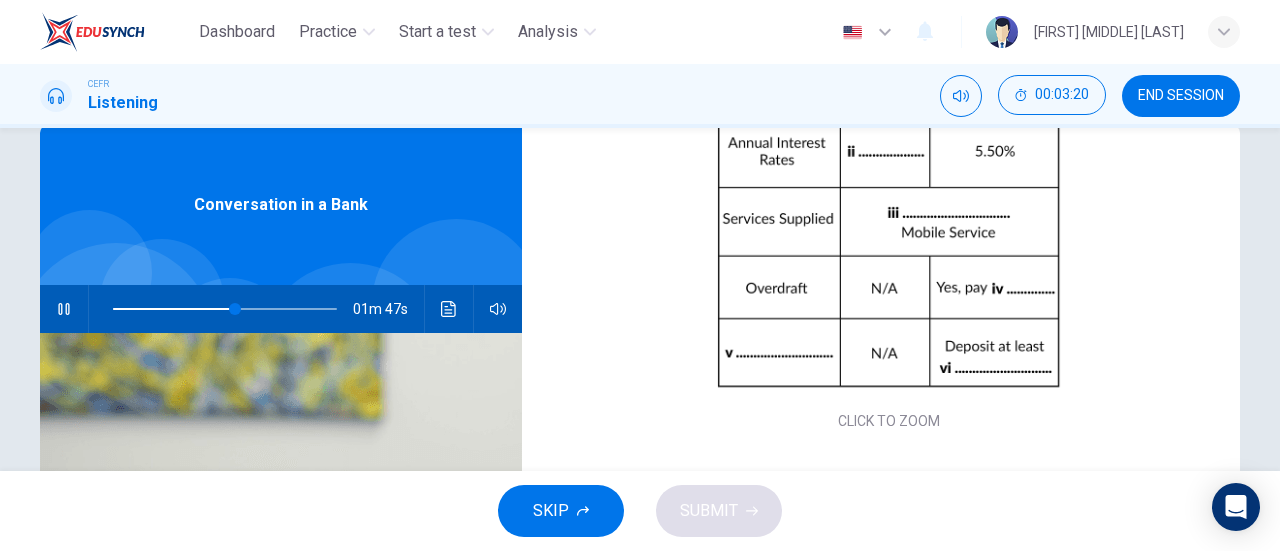 scroll, scrollTop: 280, scrollLeft: 0, axis: vertical 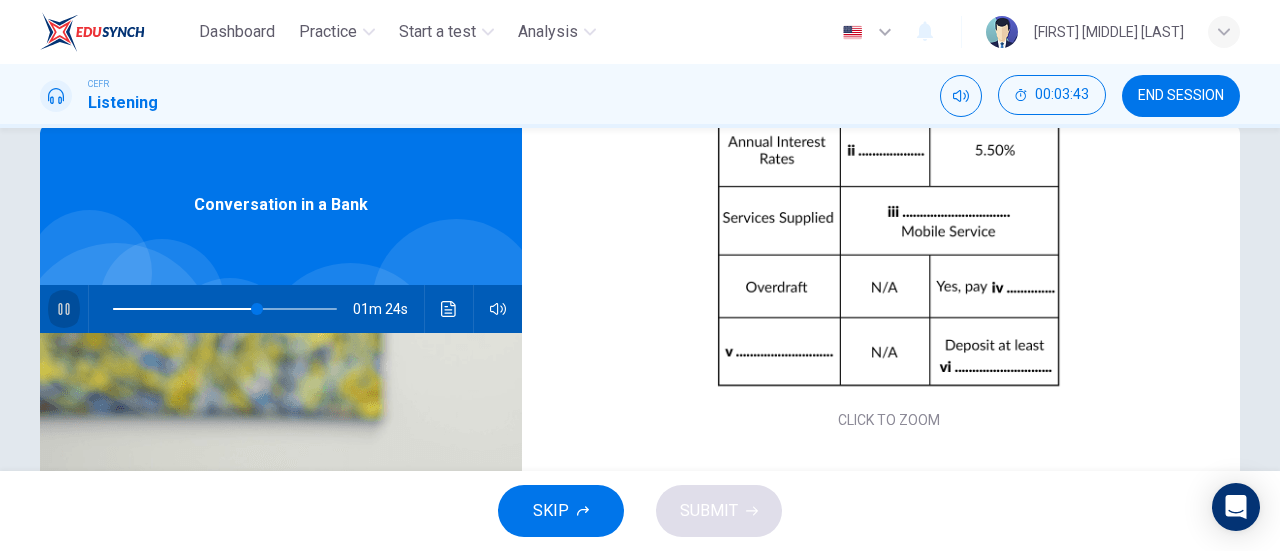 click at bounding box center (64, 309) 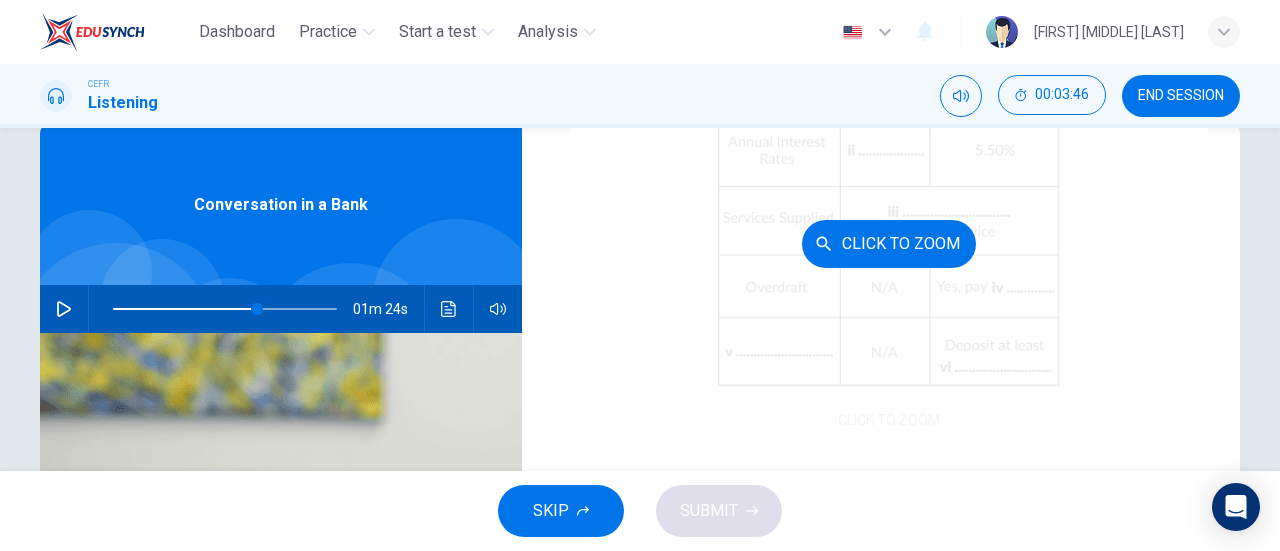scroll, scrollTop: 286, scrollLeft: 0, axis: vertical 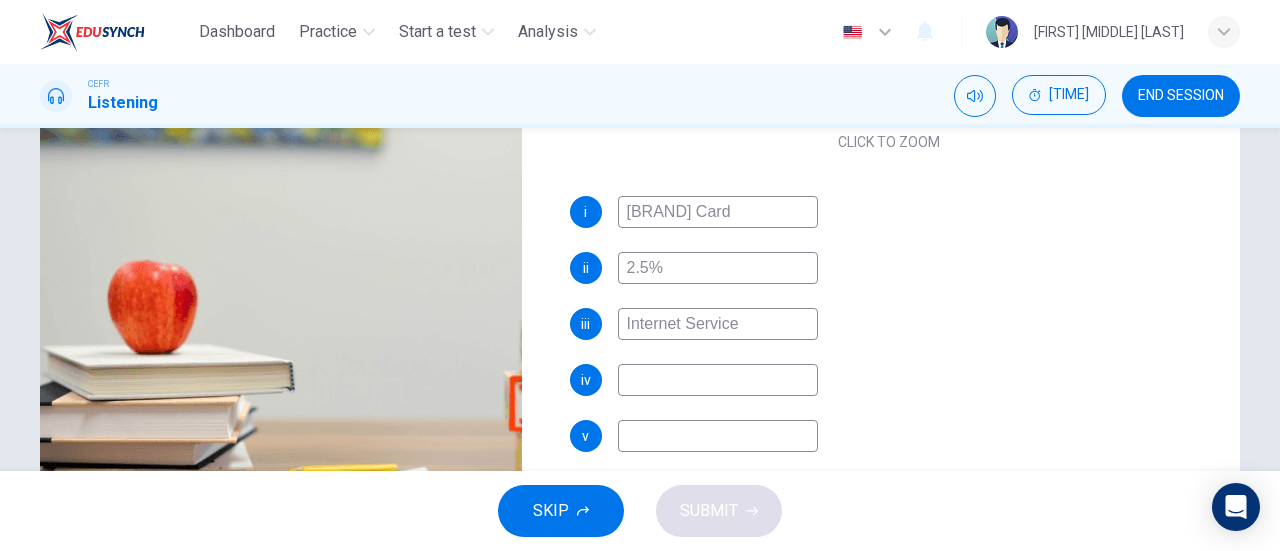 click at bounding box center (718, 212) 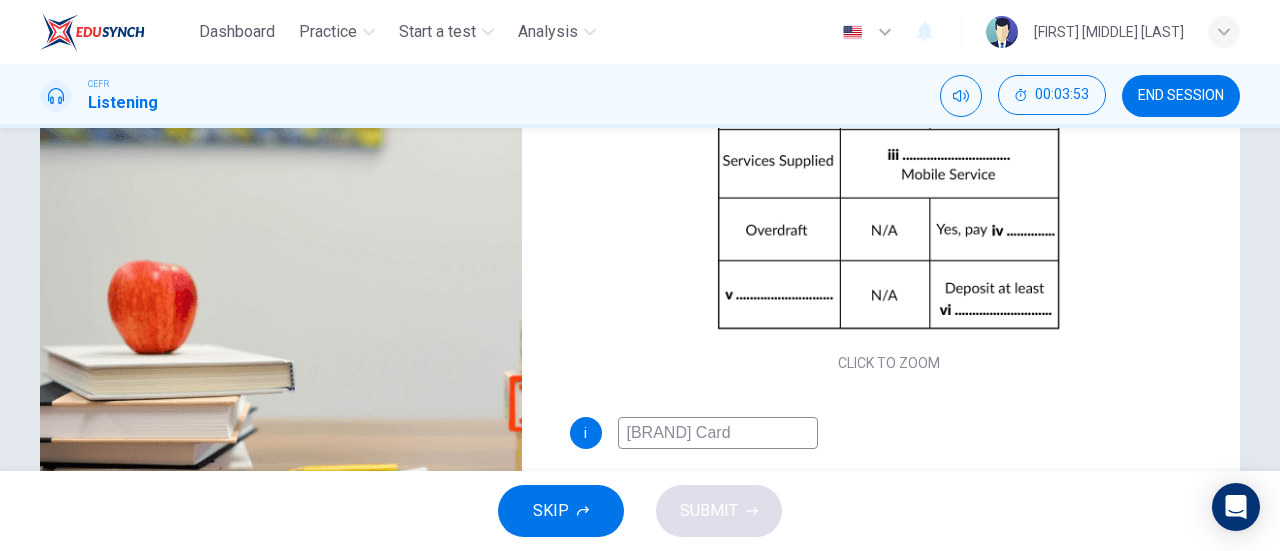scroll, scrollTop: 0, scrollLeft: 0, axis: both 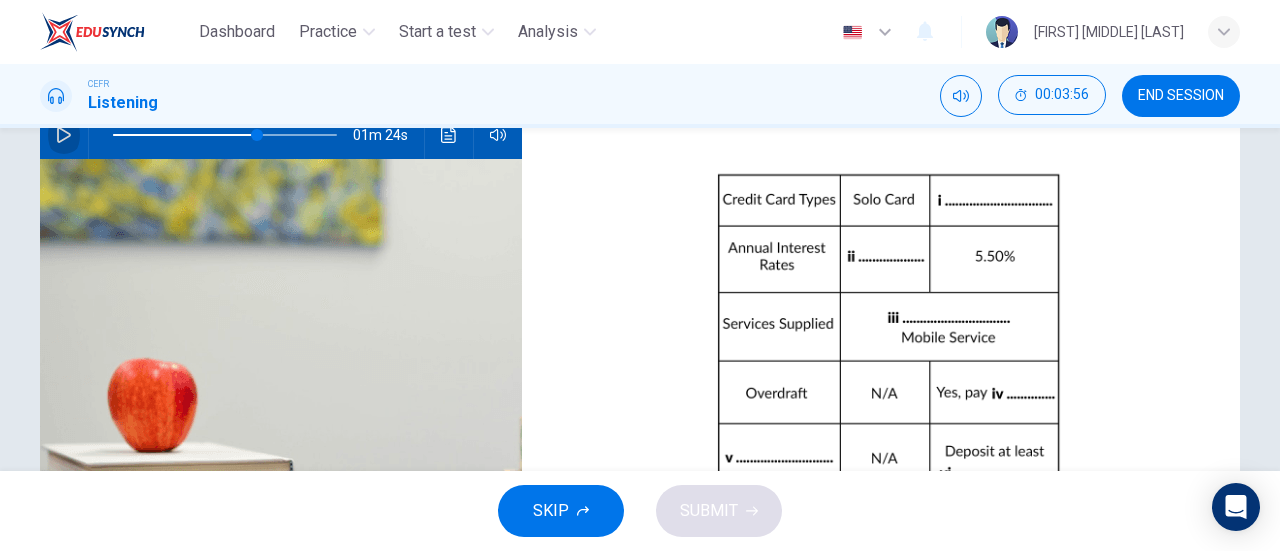 click at bounding box center (64, 135) 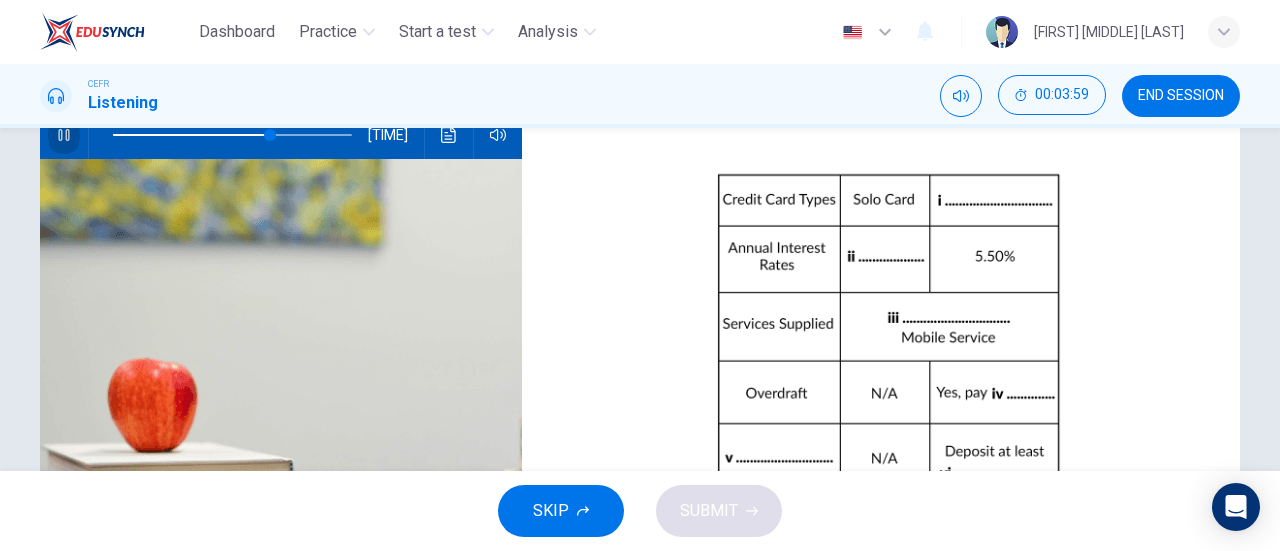 click at bounding box center (63, 135) 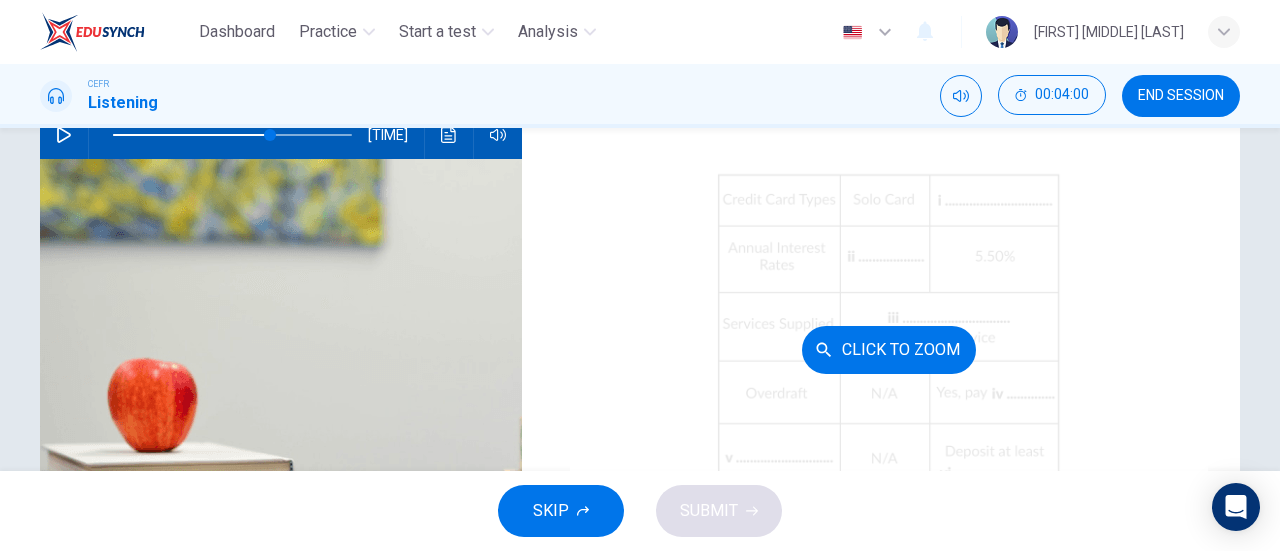 scroll, scrollTop: 286, scrollLeft: 0, axis: vertical 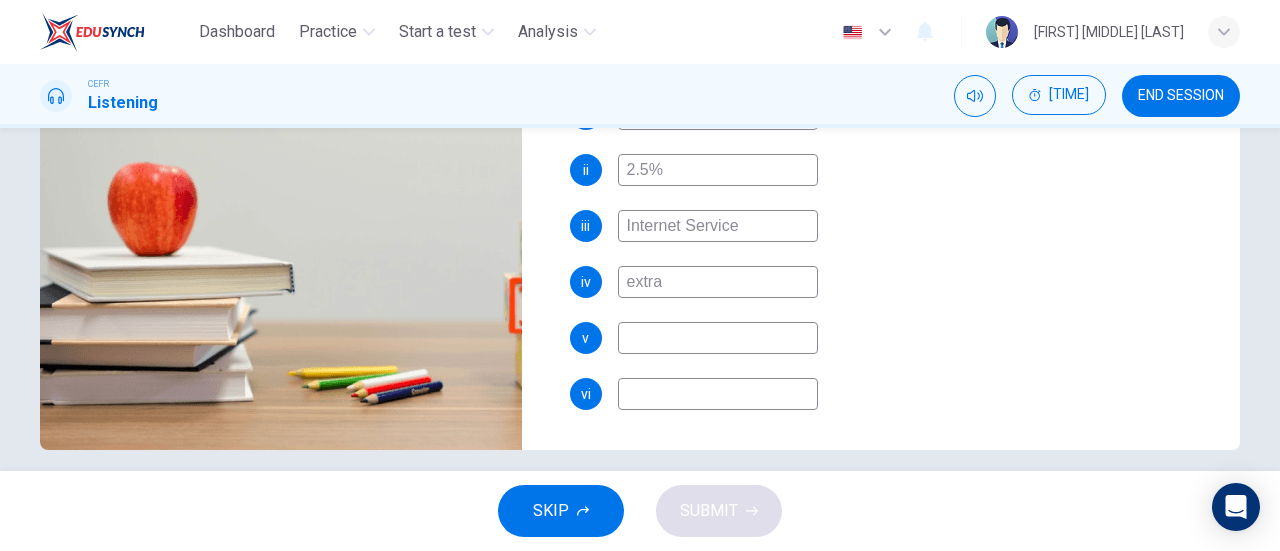 click on "extra" at bounding box center (718, 114) 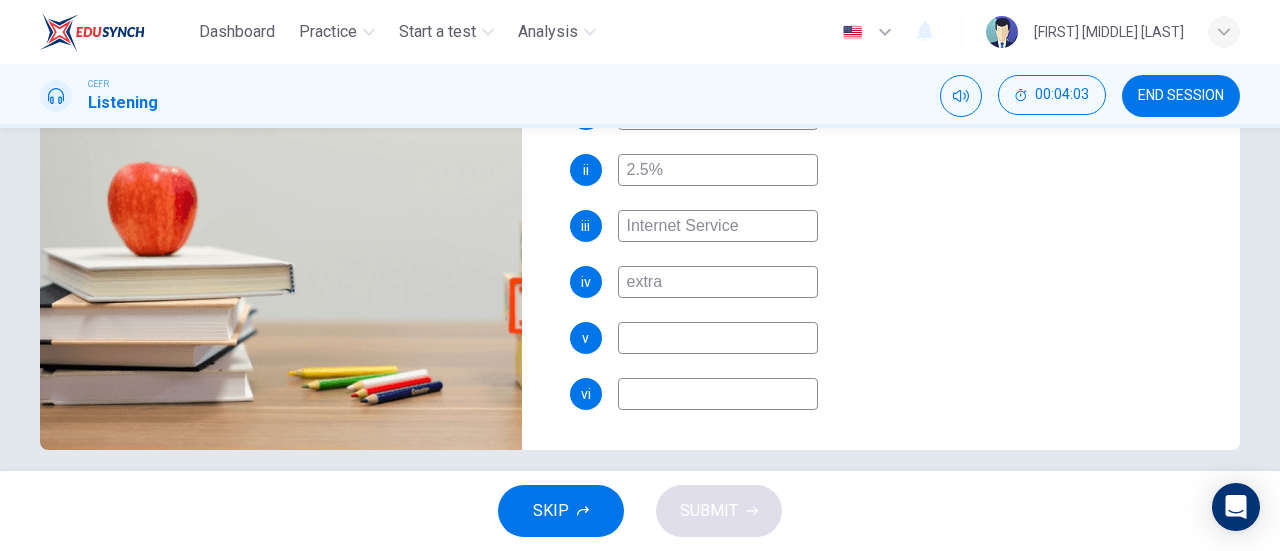 click on "extra" at bounding box center [718, 114] 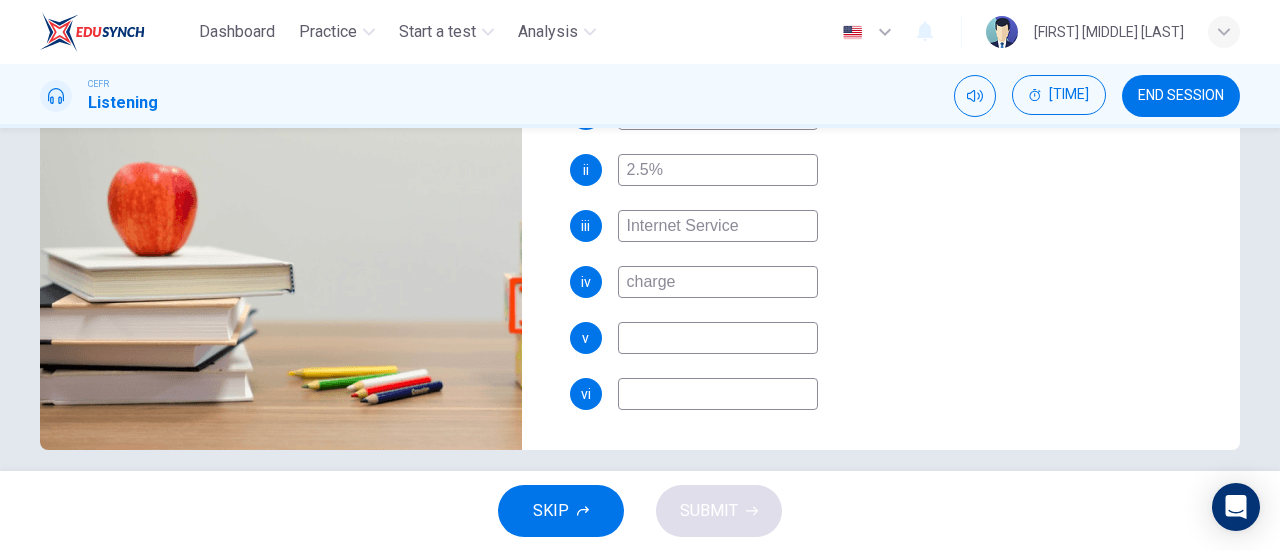 scroll, scrollTop: 0, scrollLeft: 0, axis: both 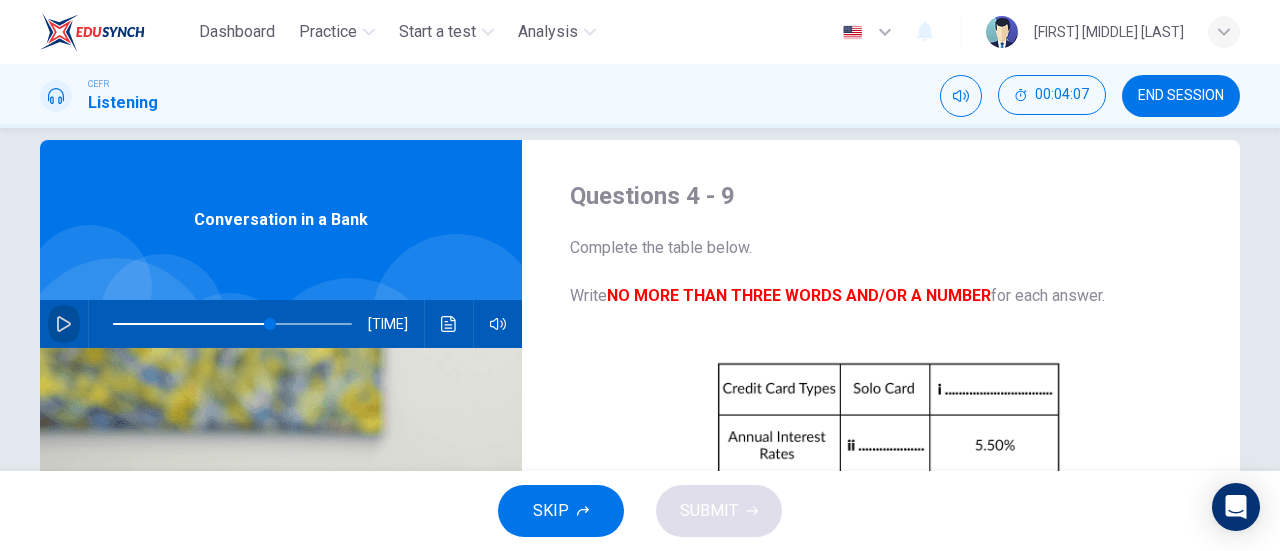 click at bounding box center [64, 324] 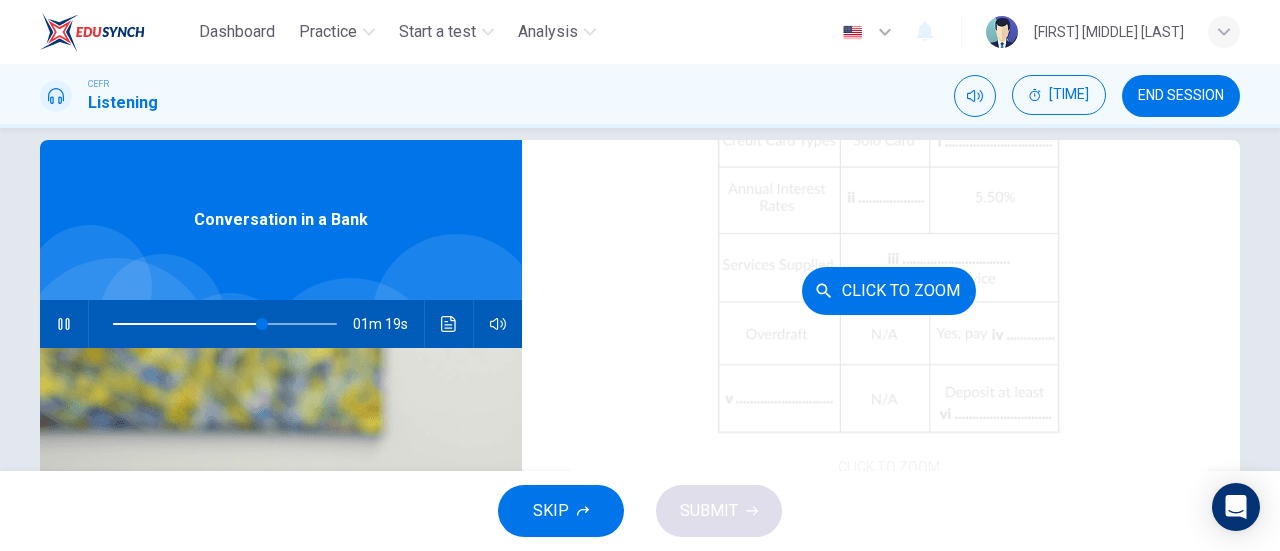 scroll, scrollTop: 249, scrollLeft: 0, axis: vertical 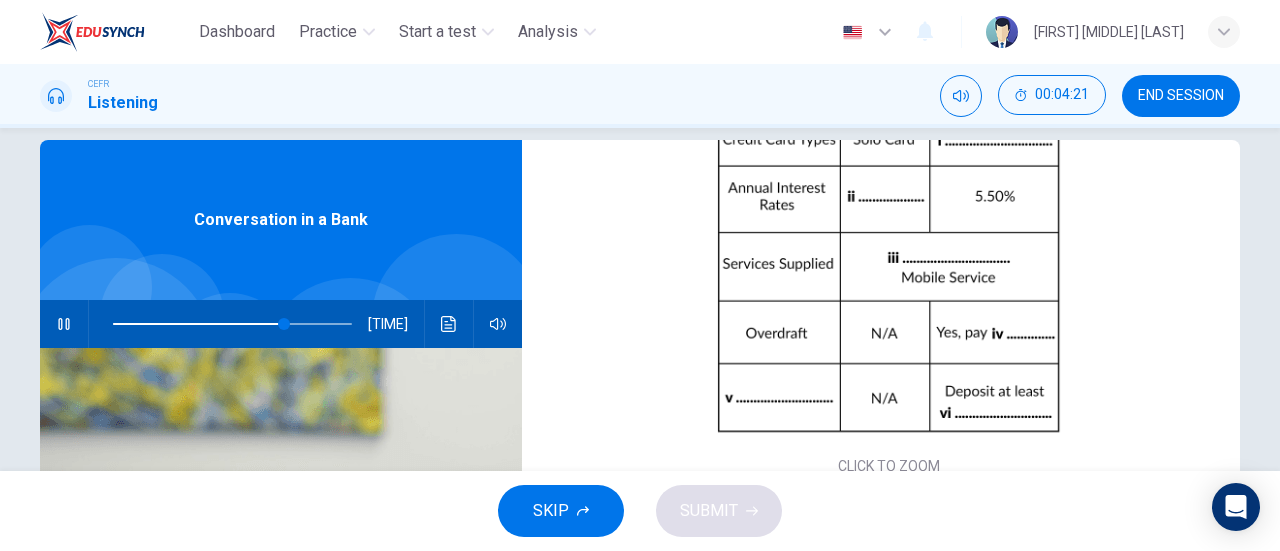 click on "Questions 4 - 9 Complete the table below. Write  NO MORE THAN THREE WORDS AND/OR A NUMBER  for each answer. CLICK TO ZOOM Click to Zoom i Master Card ii 2.5% iii Internet Service iv charge" at bounding box center [640, 487] 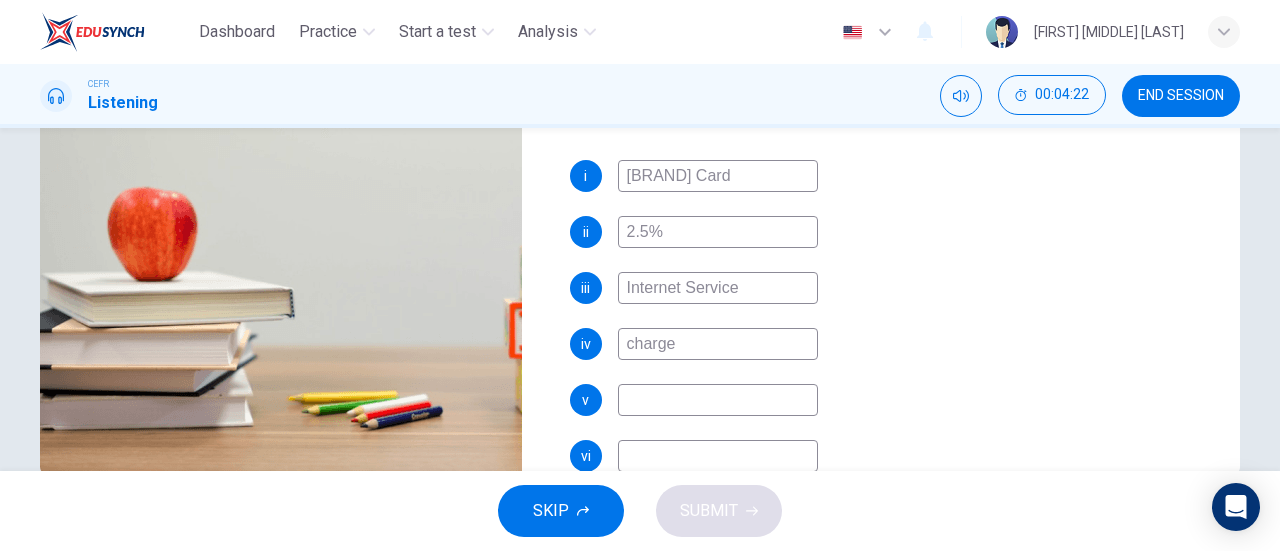 scroll, scrollTop: 432, scrollLeft: 0, axis: vertical 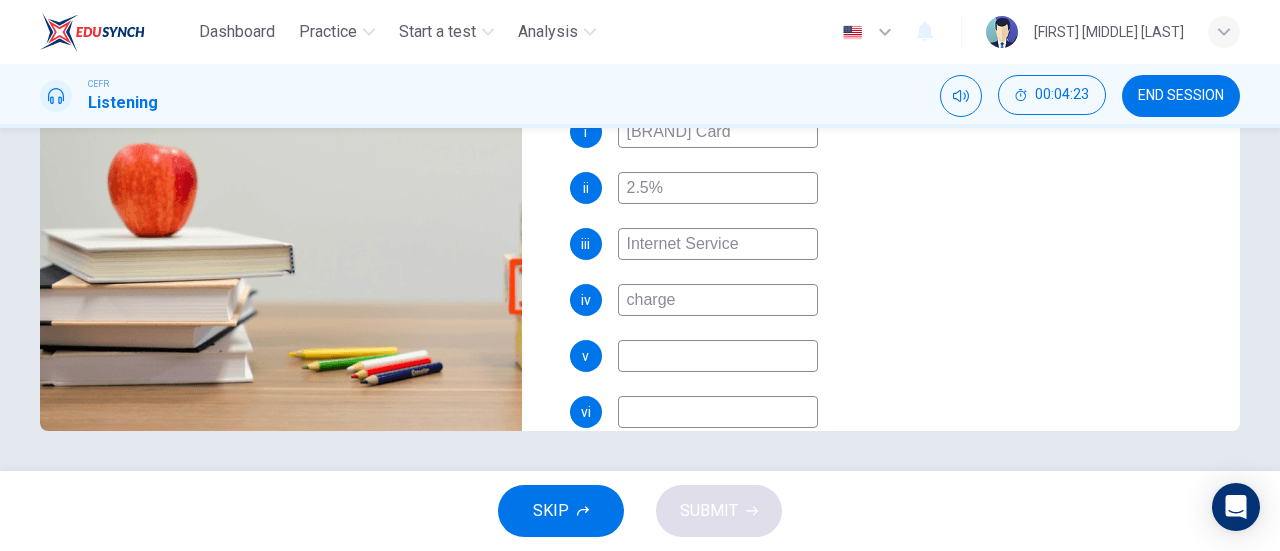 click on "charge" at bounding box center [718, 132] 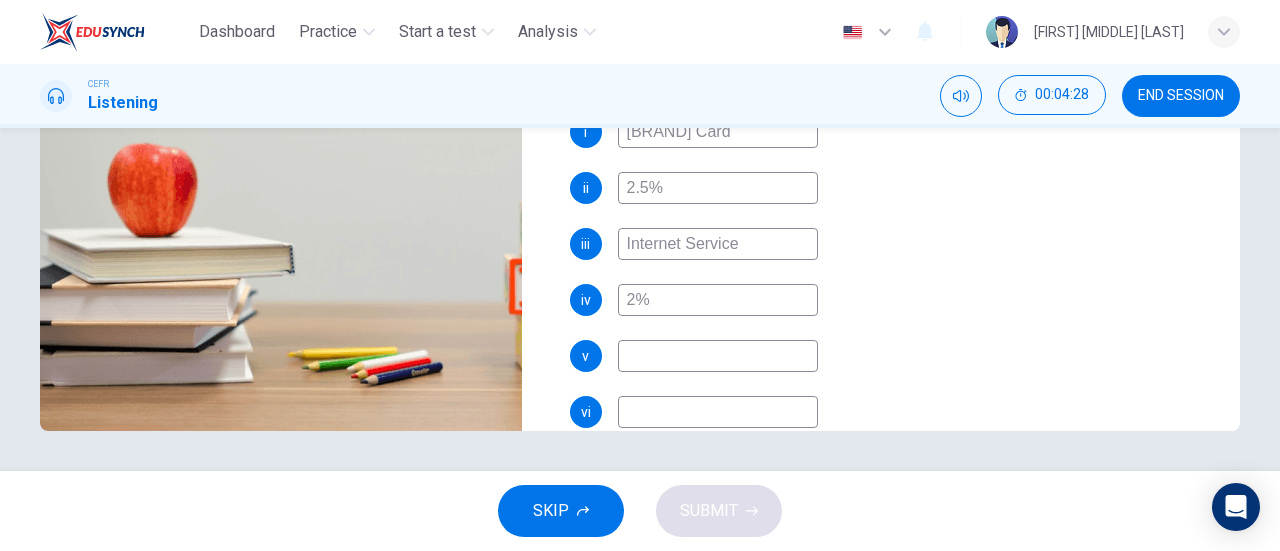 type on "2%" 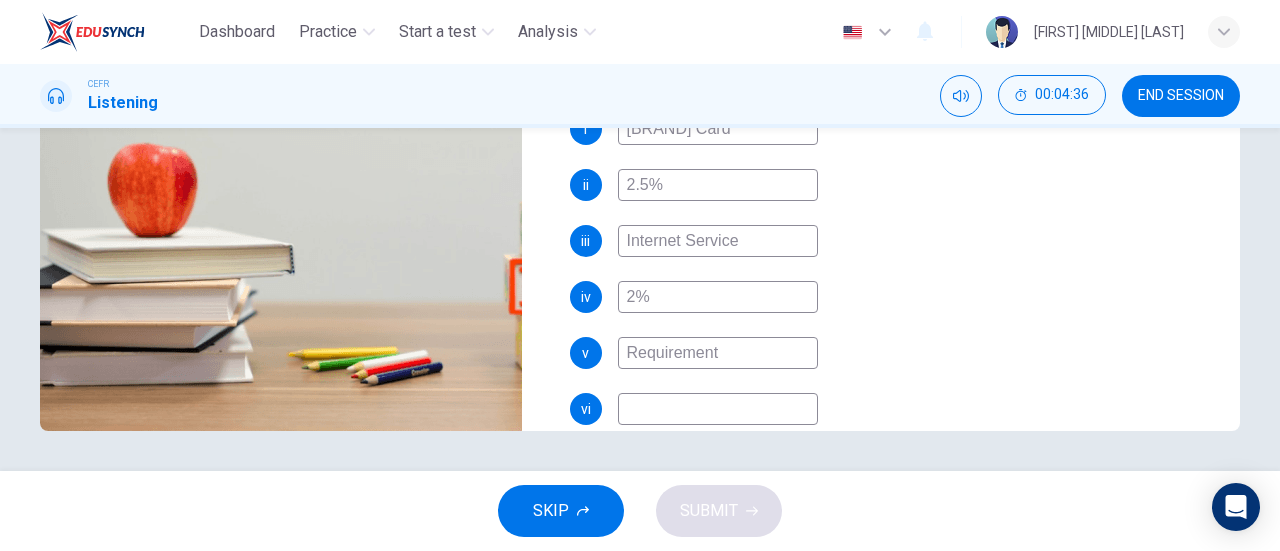 scroll, scrollTop: 286, scrollLeft: 0, axis: vertical 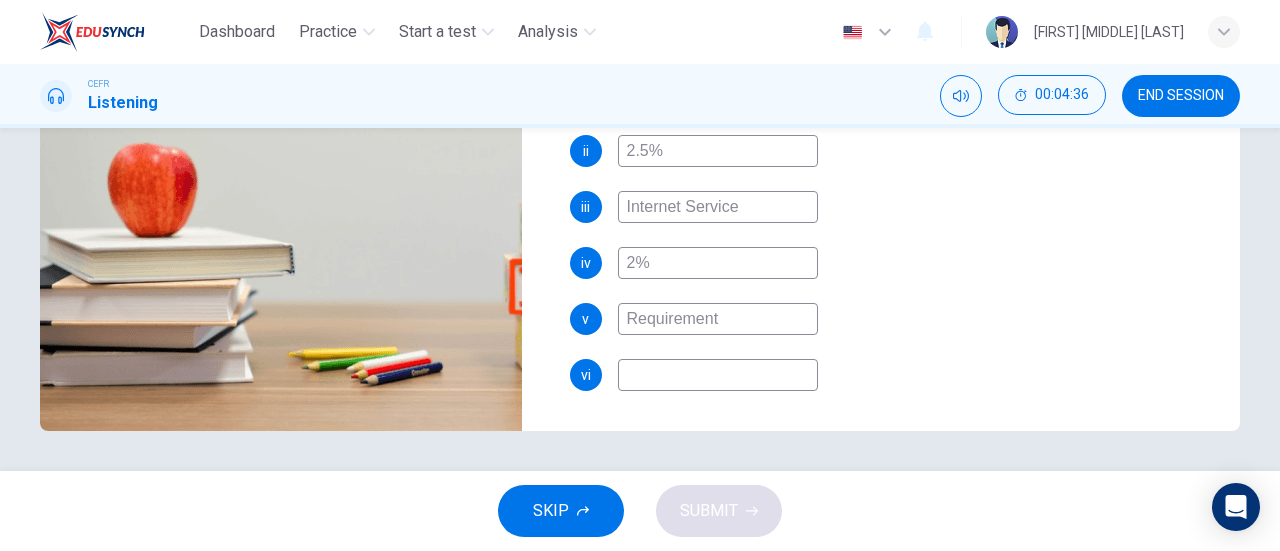 type on "Requirement" 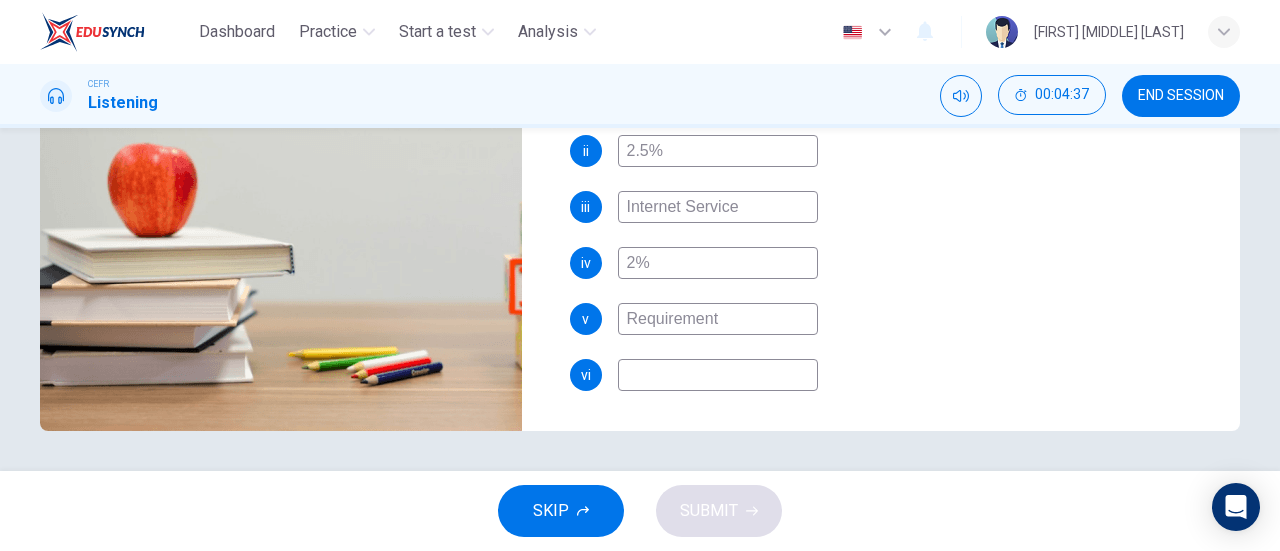 click at bounding box center (718, 95) 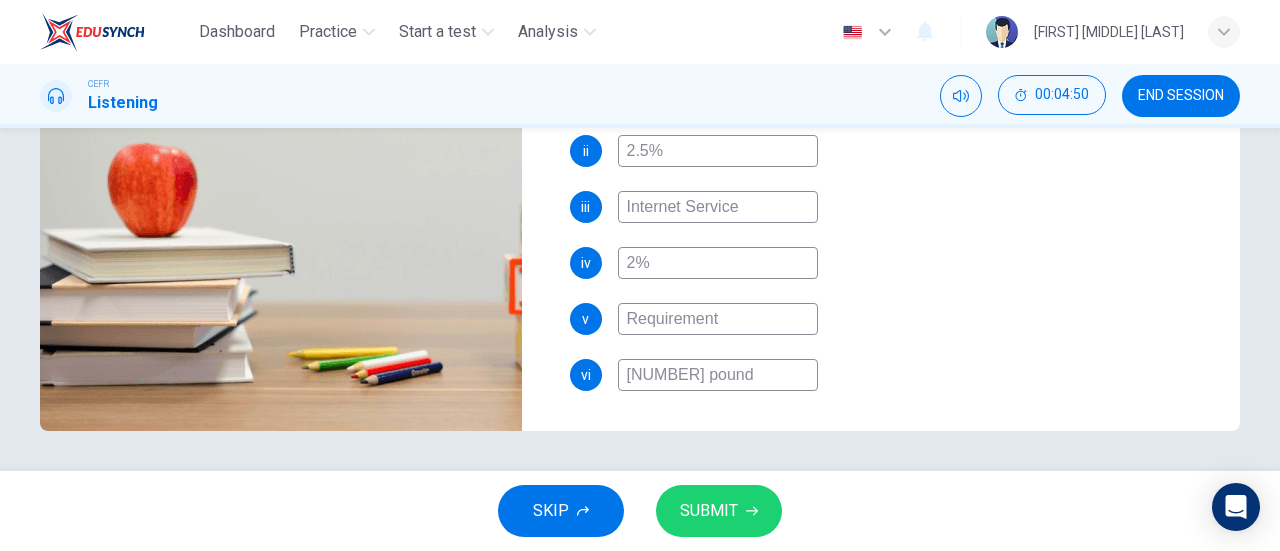 scroll, scrollTop: 0, scrollLeft: 0, axis: both 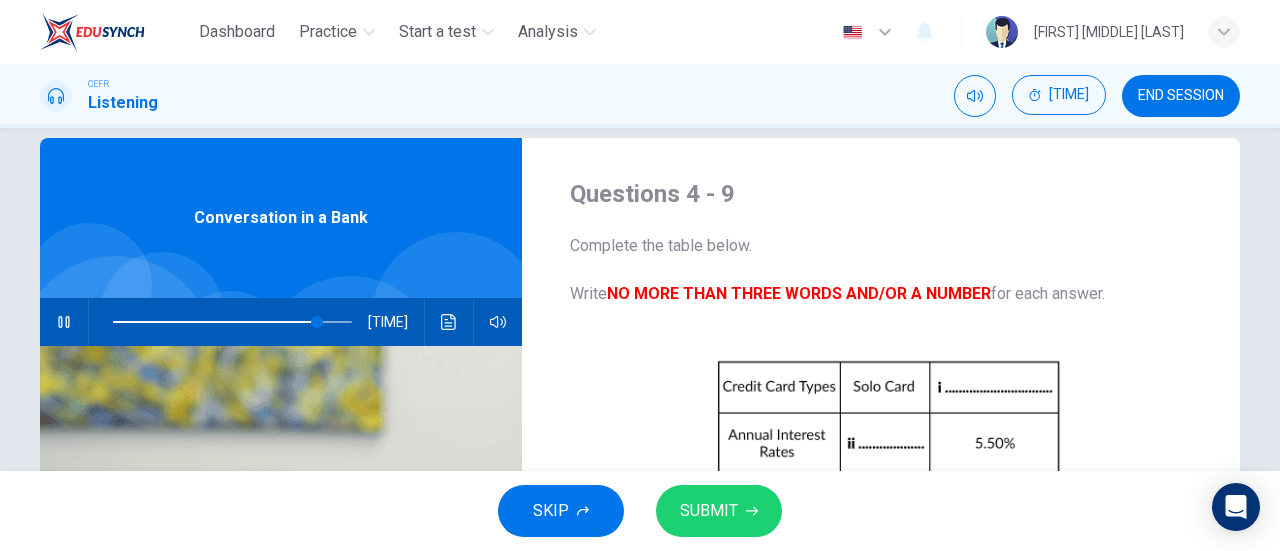 type on "[NUMBER] pound" 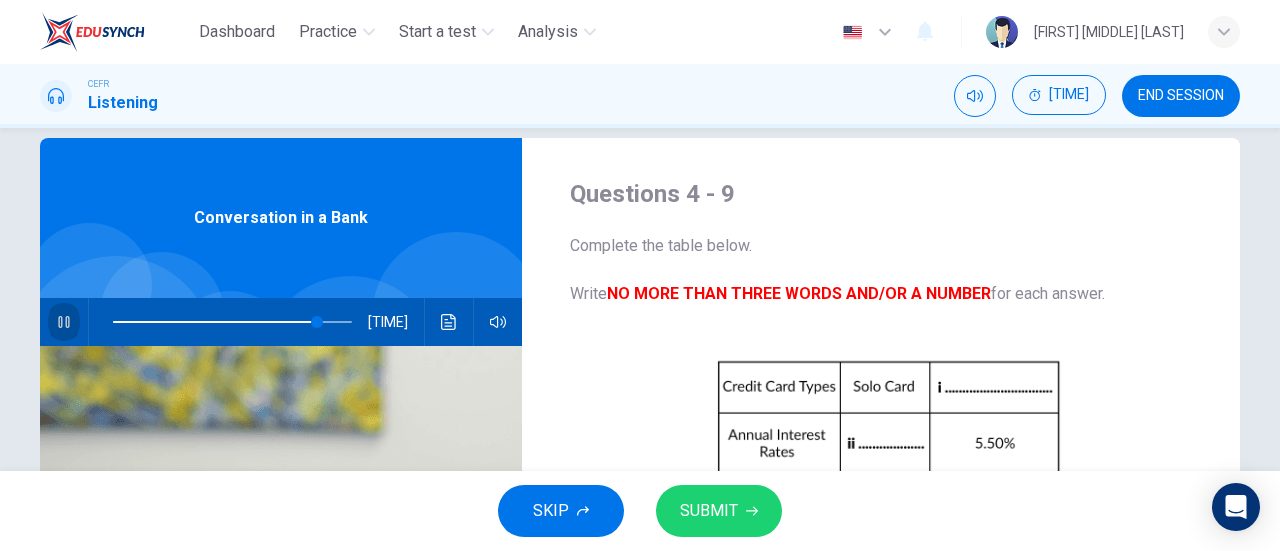 click at bounding box center [63, 322] 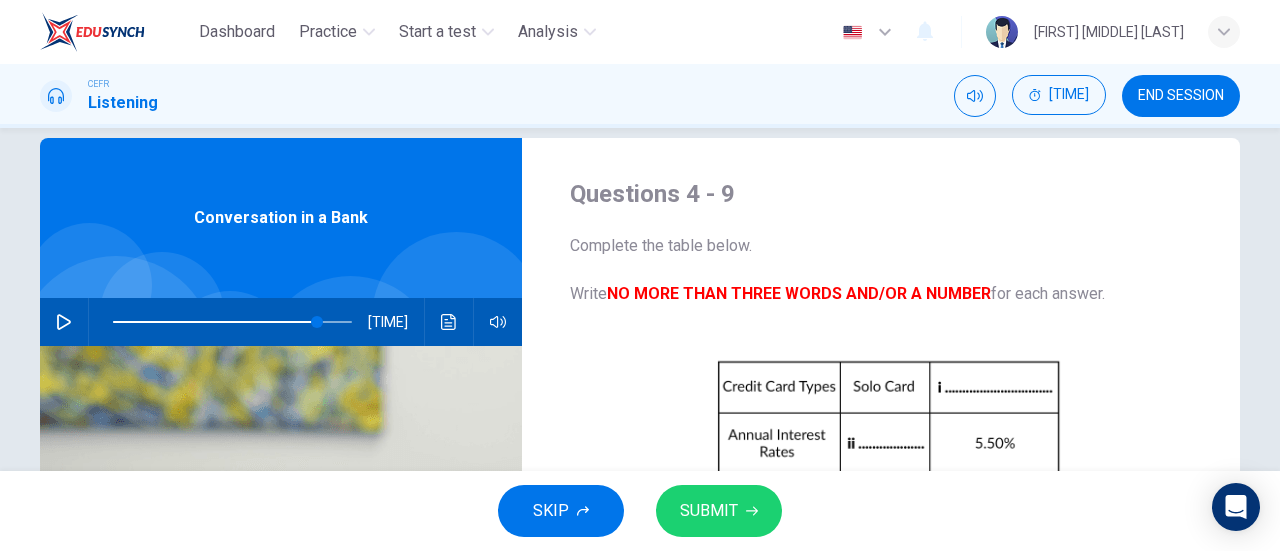 scroll, scrollTop: 286, scrollLeft: 0, axis: vertical 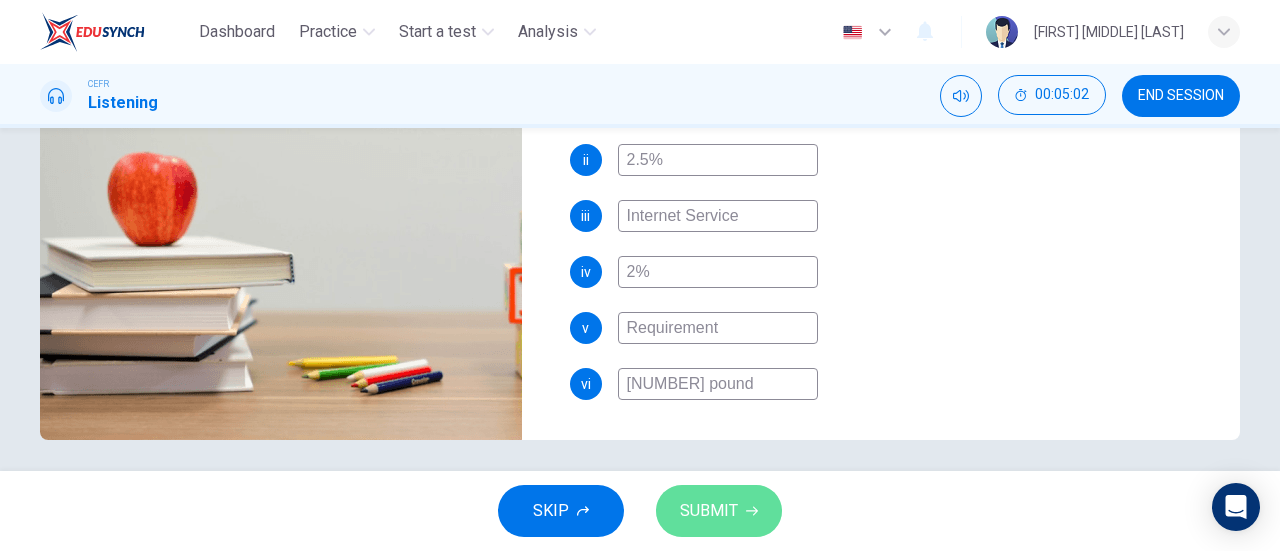 click on "SUBMIT" at bounding box center (709, 511) 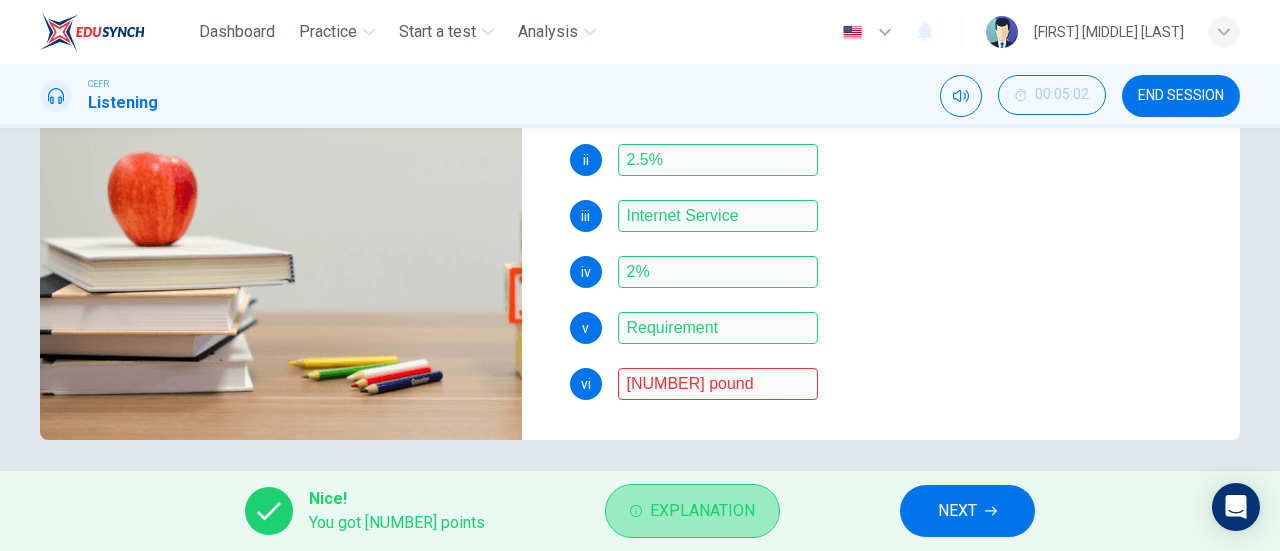 click on "Explanation" at bounding box center (702, 511) 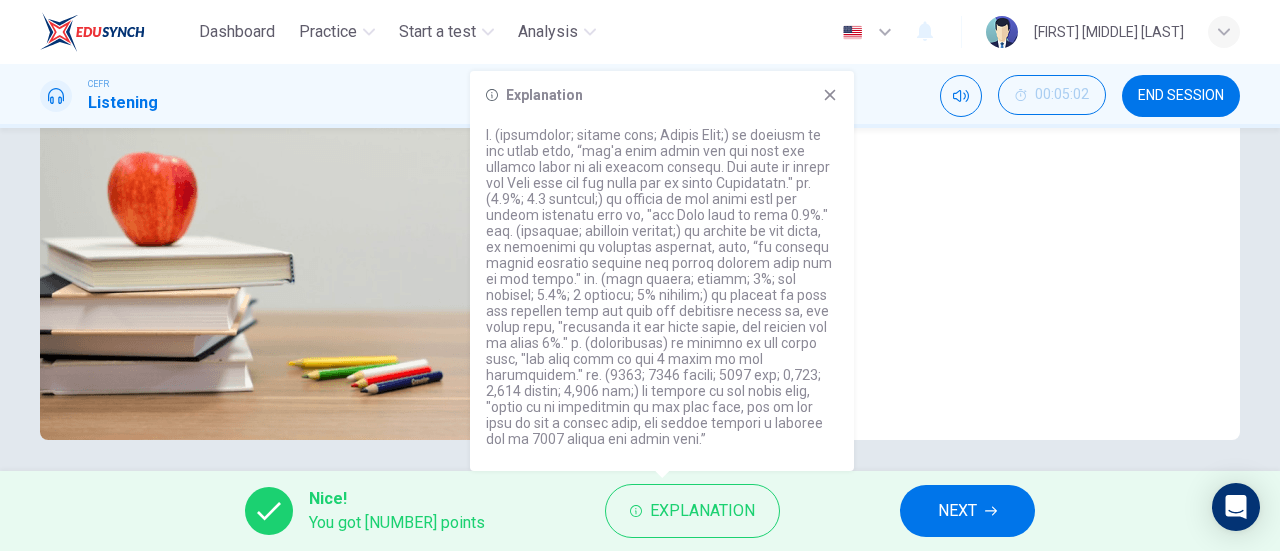 click at bounding box center [830, 95] 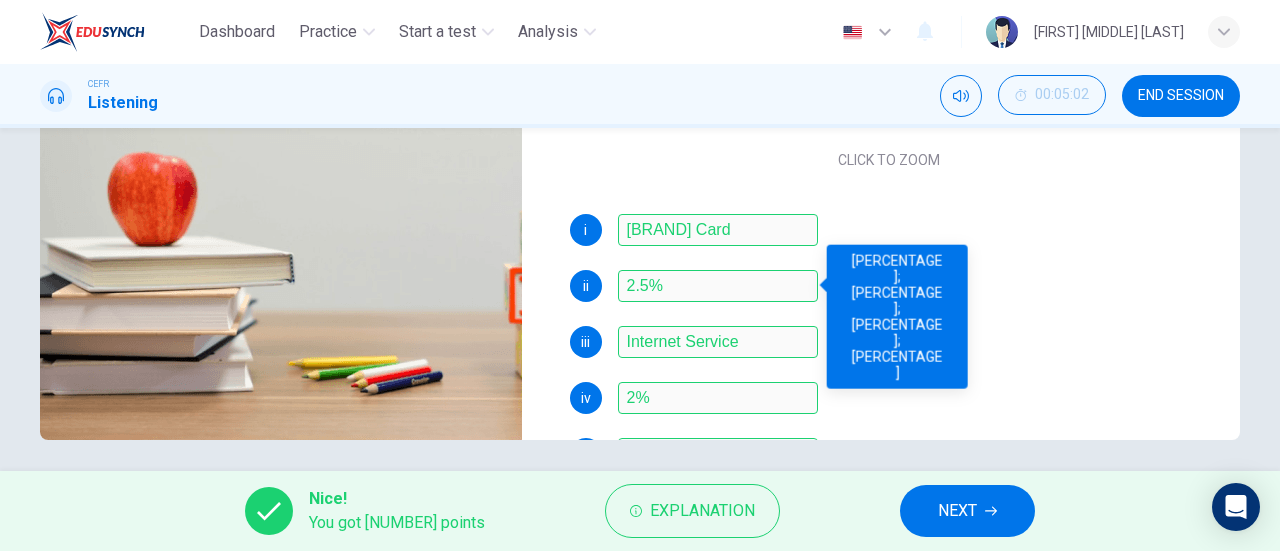 scroll, scrollTop: 161, scrollLeft: 0, axis: vertical 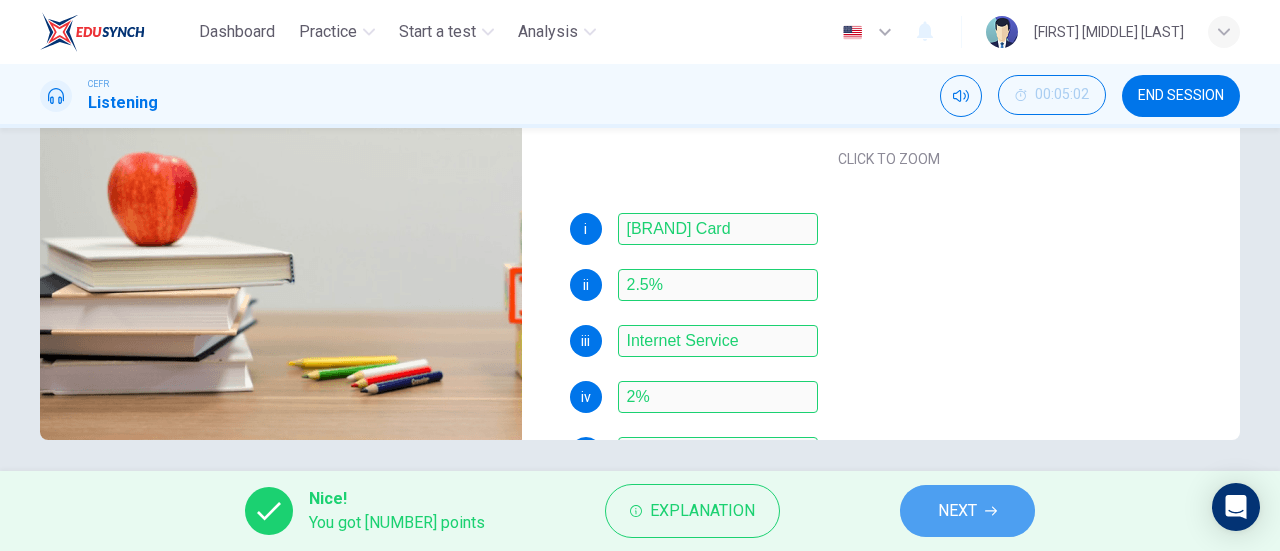 click on "NEXT" at bounding box center (967, 511) 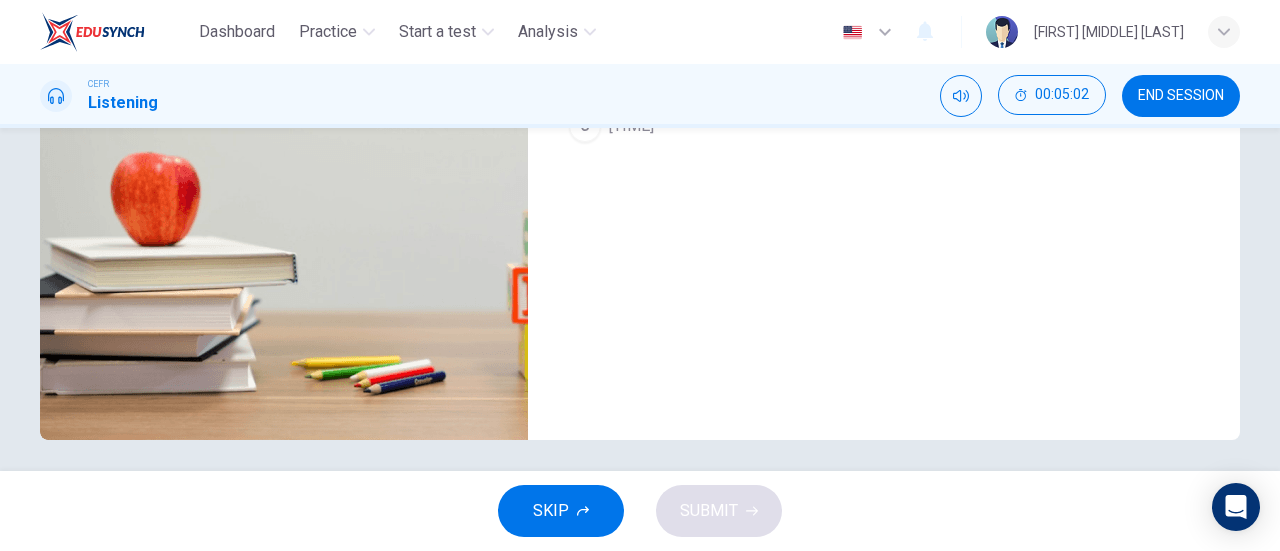 scroll, scrollTop: 0, scrollLeft: 0, axis: both 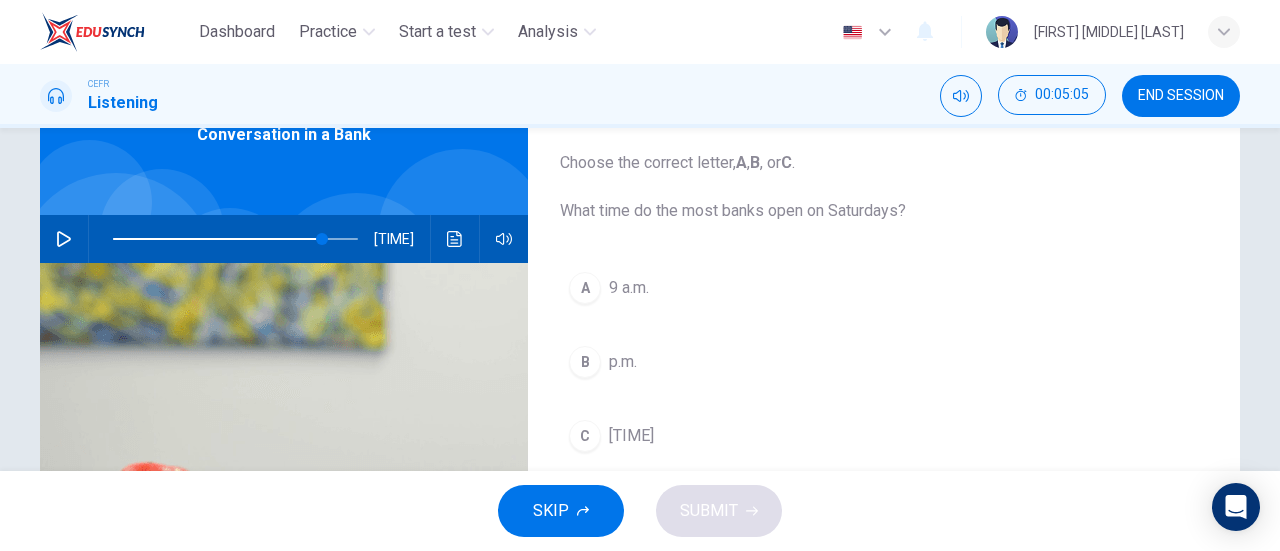 click at bounding box center (64, 239) 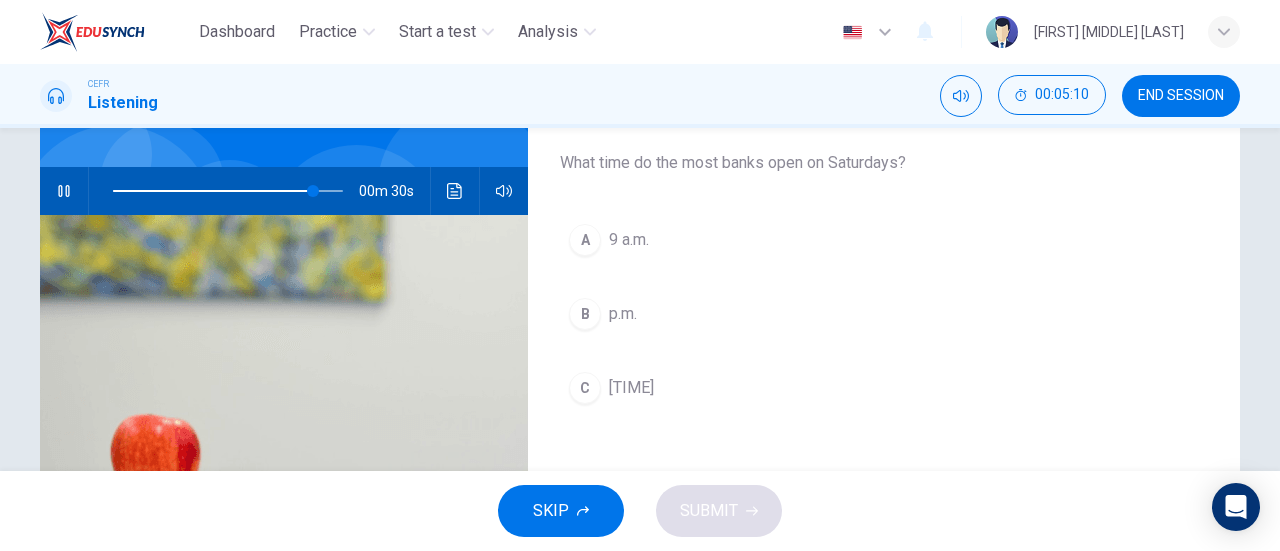 scroll, scrollTop: 171, scrollLeft: 0, axis: vertical 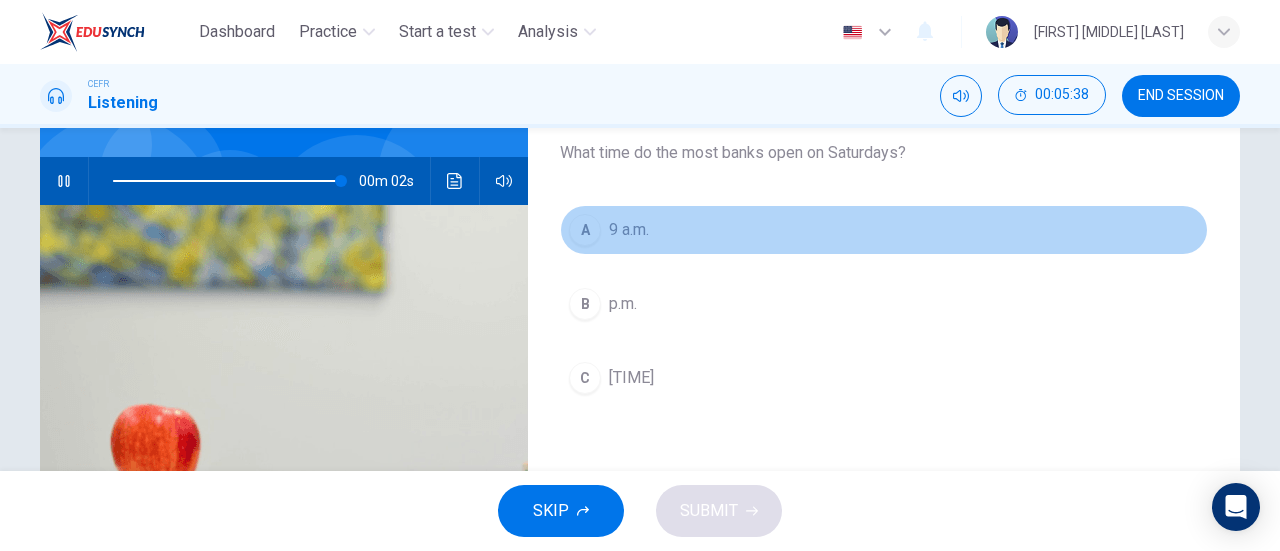 click on "A" at bounding box center (585, 230) 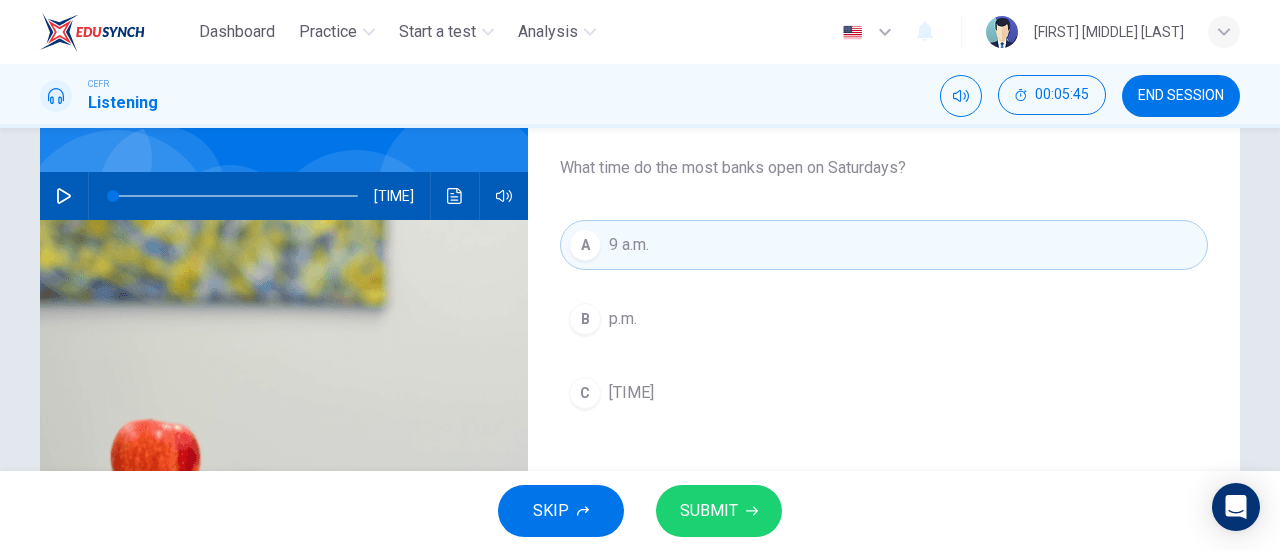 scroll, scrollTop: 160, scrollLeft: 0, axis: vertical 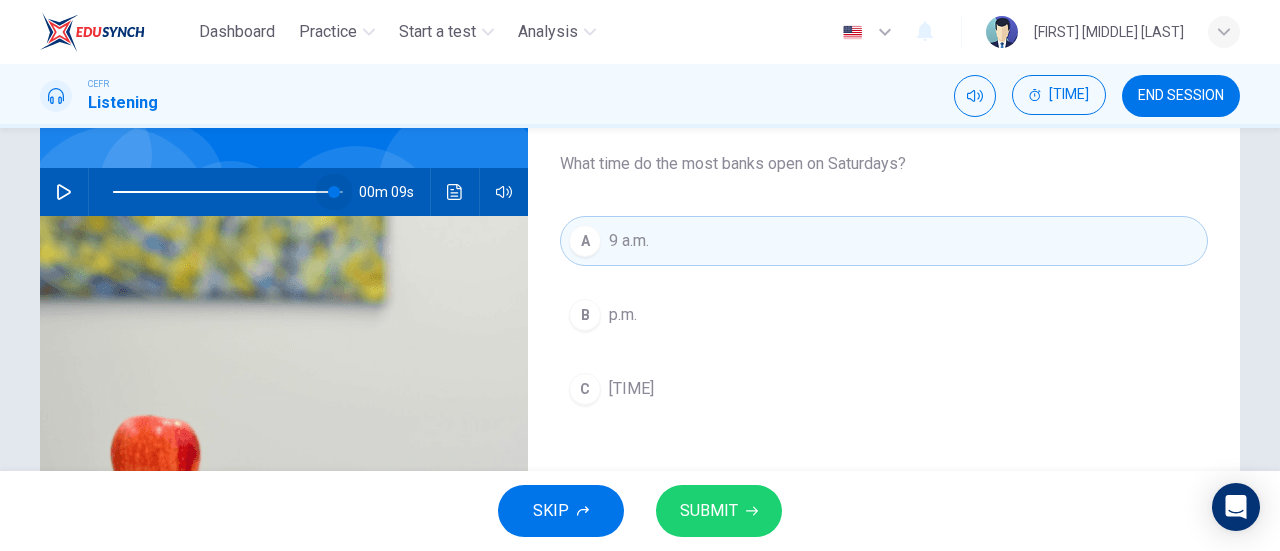 click at bounding box center [228, 192] 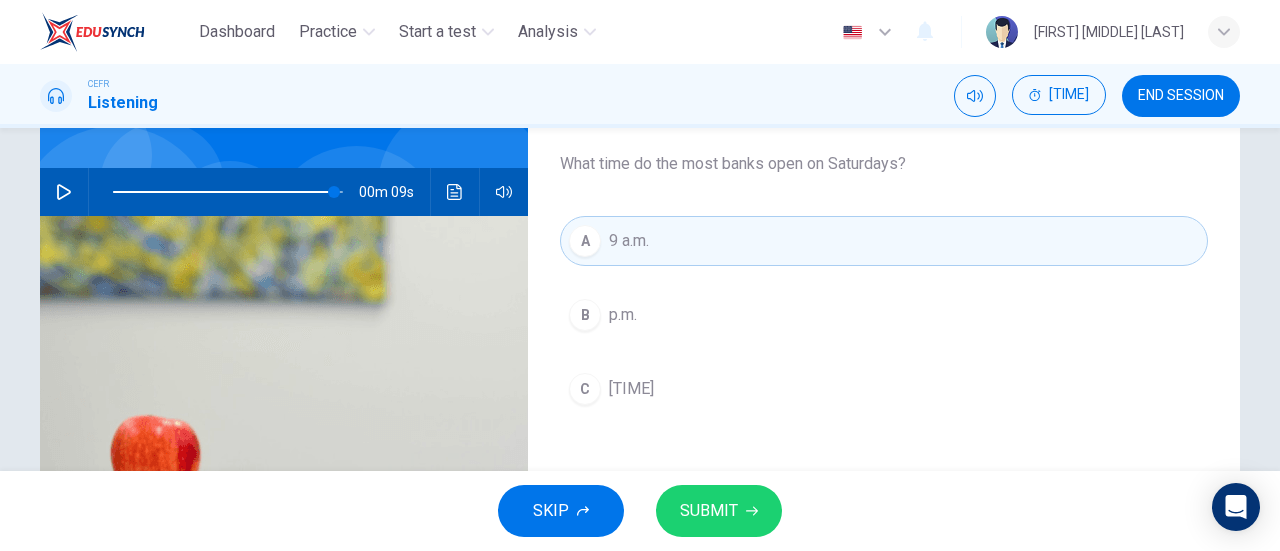 click on "00m 09s" at bounding box center (284, 192) 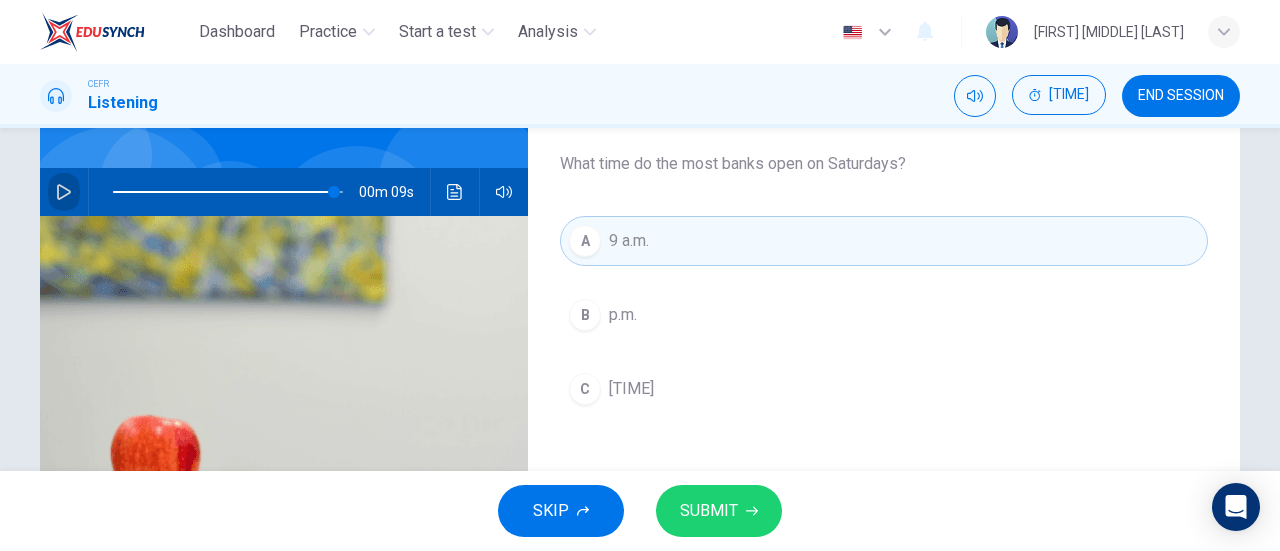 click at bounding box center [64, 192] 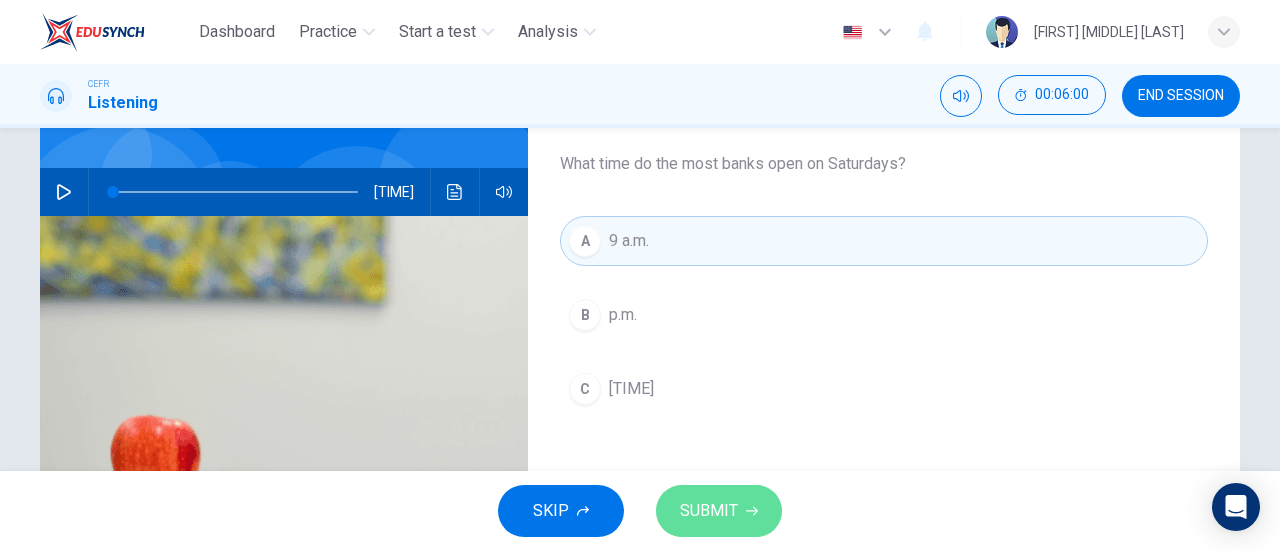 click on "SUBMIT" at bounding box center (709, 511) 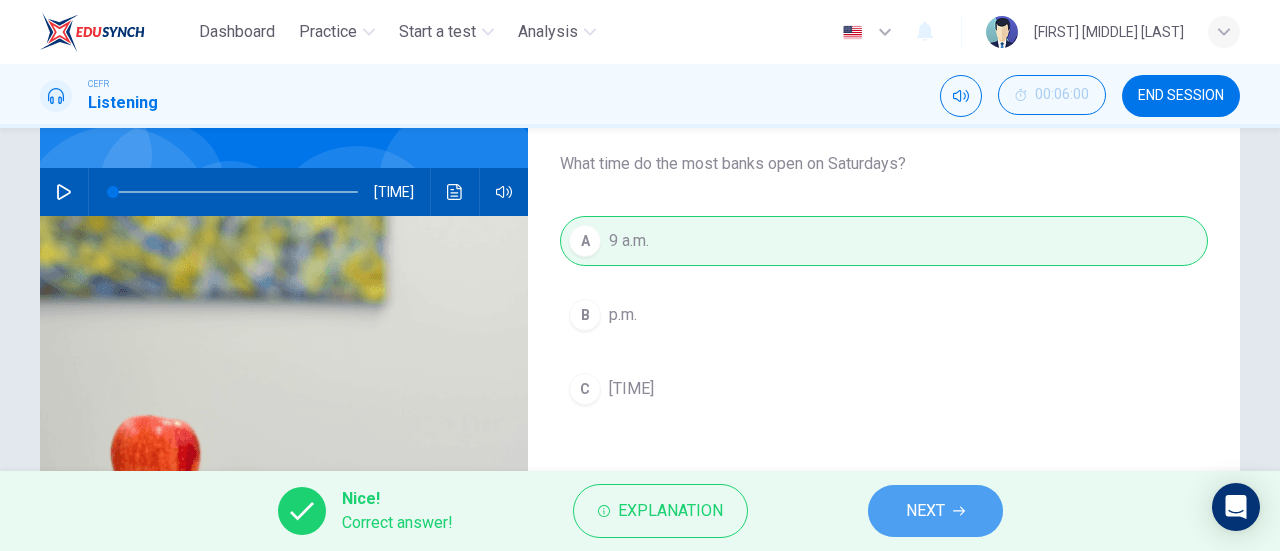 click on "NEXT" at bounding box center [925, 511] 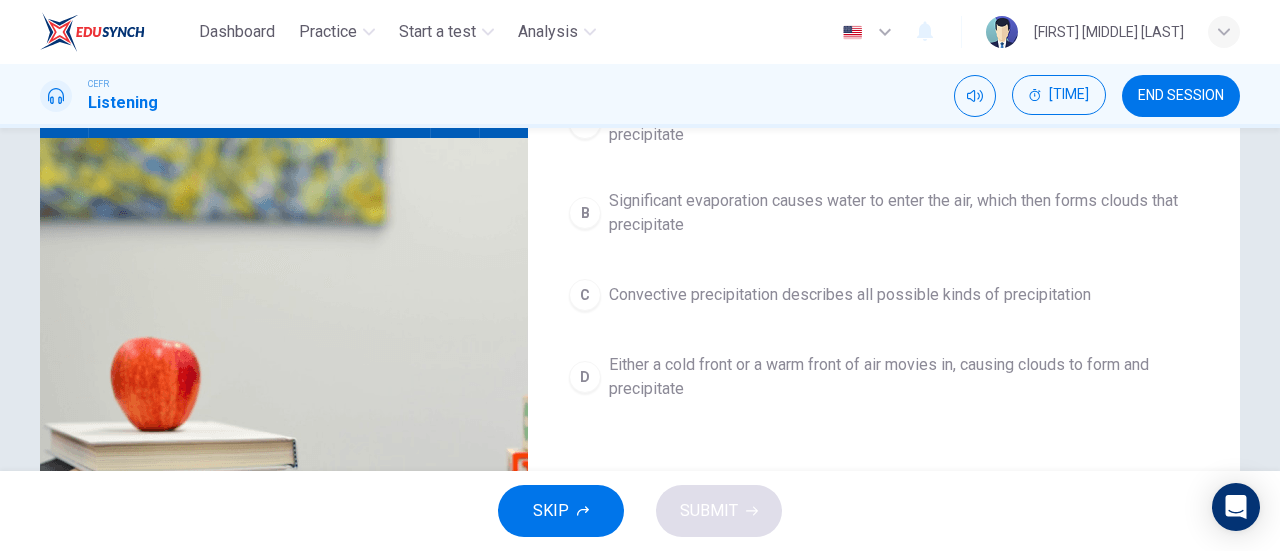 scroll, scrollTop: 0, scrollLeft: 0, axis: both 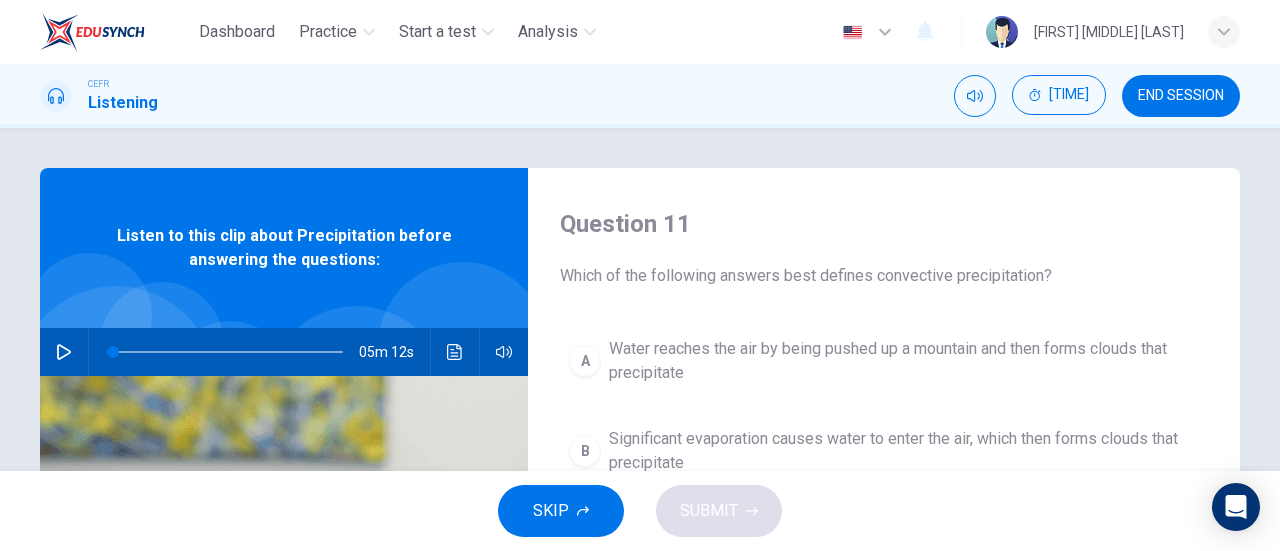 click at bounding box center [64, 352] 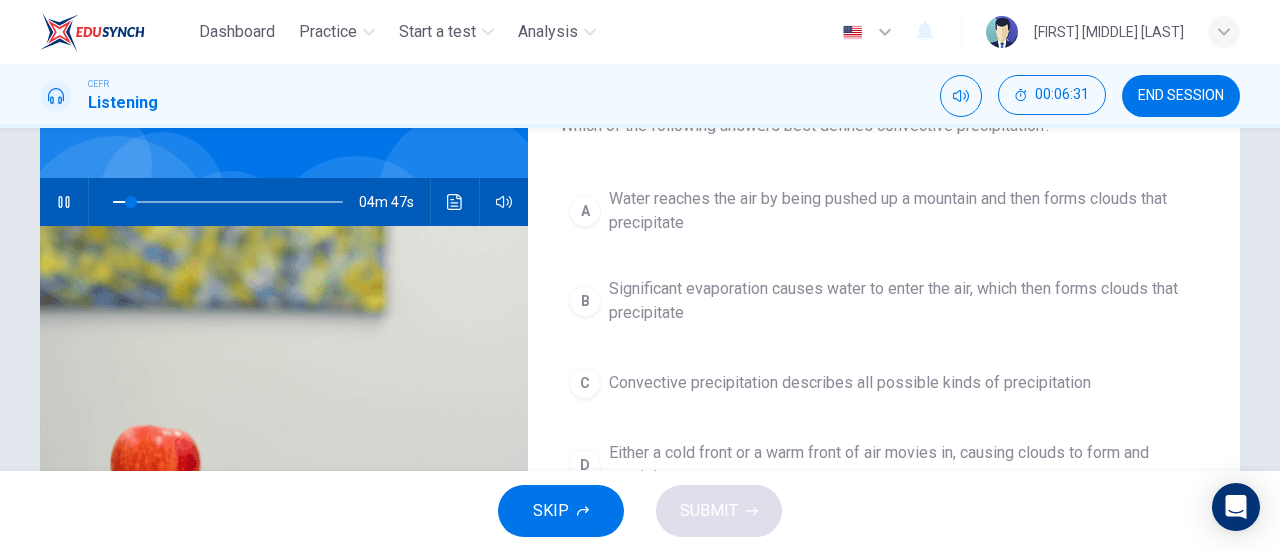 scroll, scrollTop: 80, scrollLeft: 0, axis: vertical 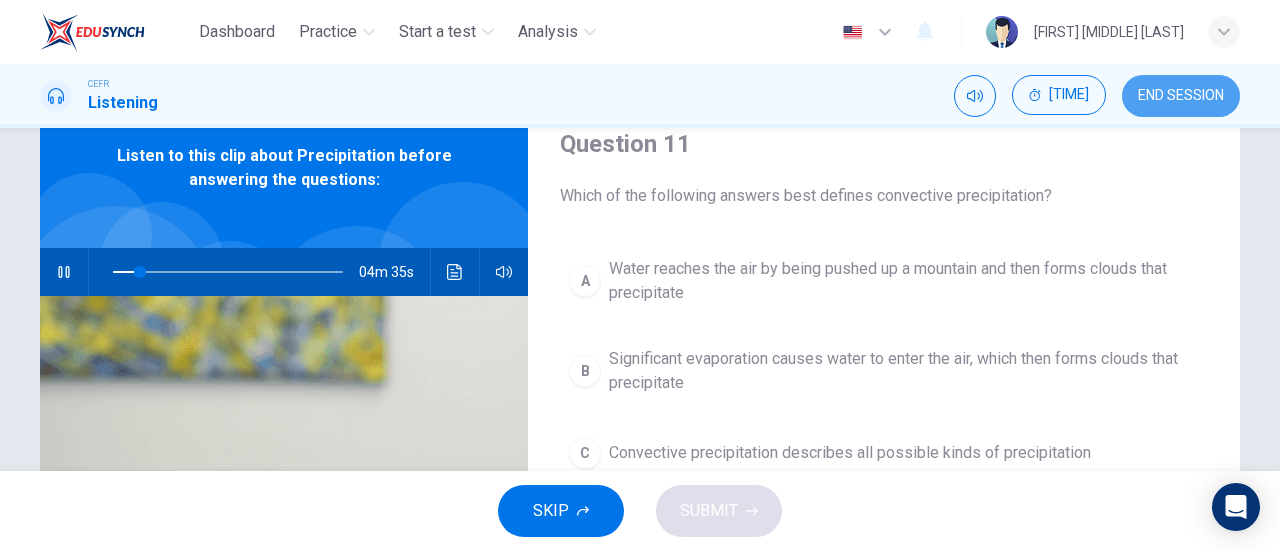 click on "END SESSION" at bounding box center (1181, 96) 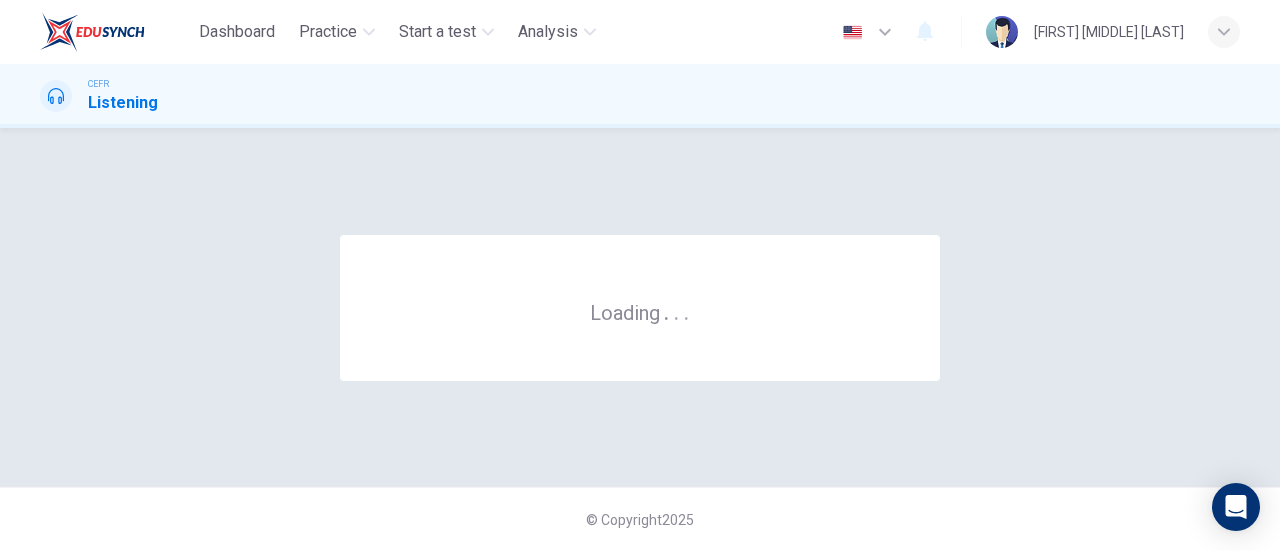 scroll, scrollTop: 0, scrollLeft: 0, axis: both 